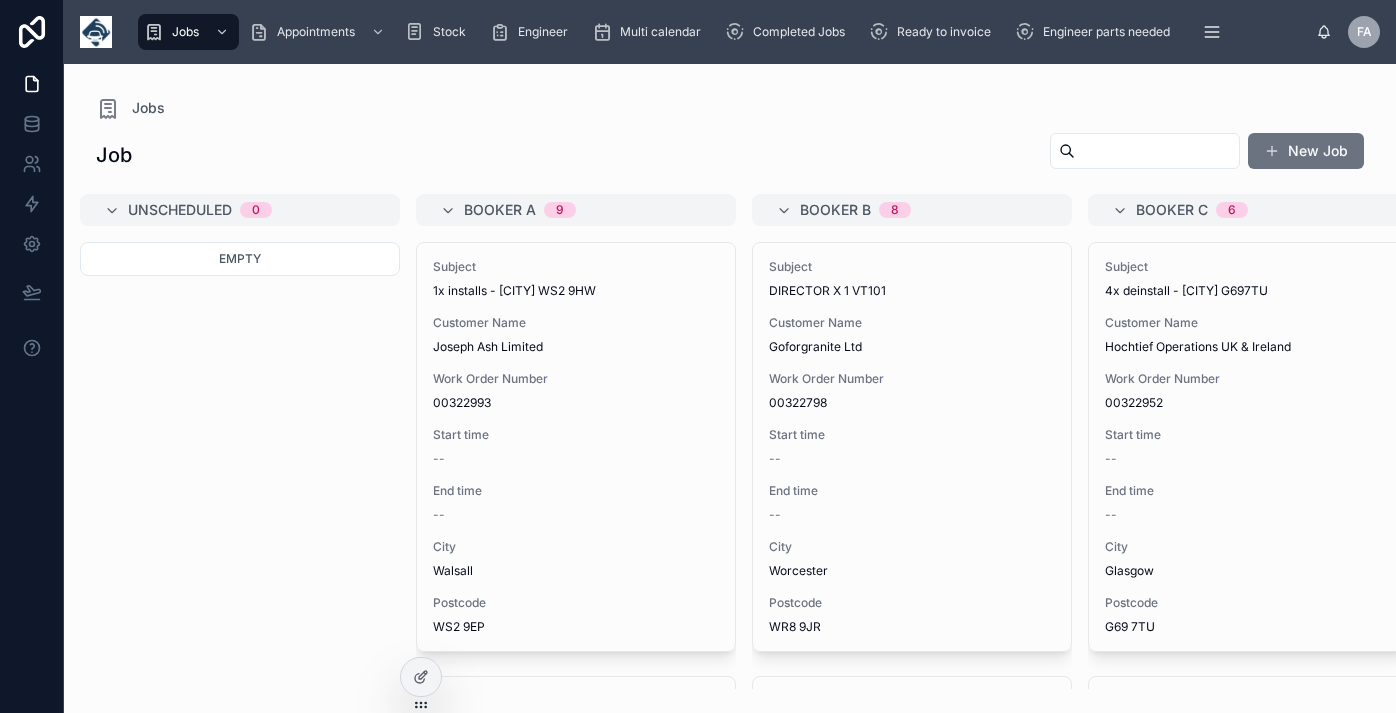 scroll, scrollTop: 0, scrollLeft: 0, axis: both 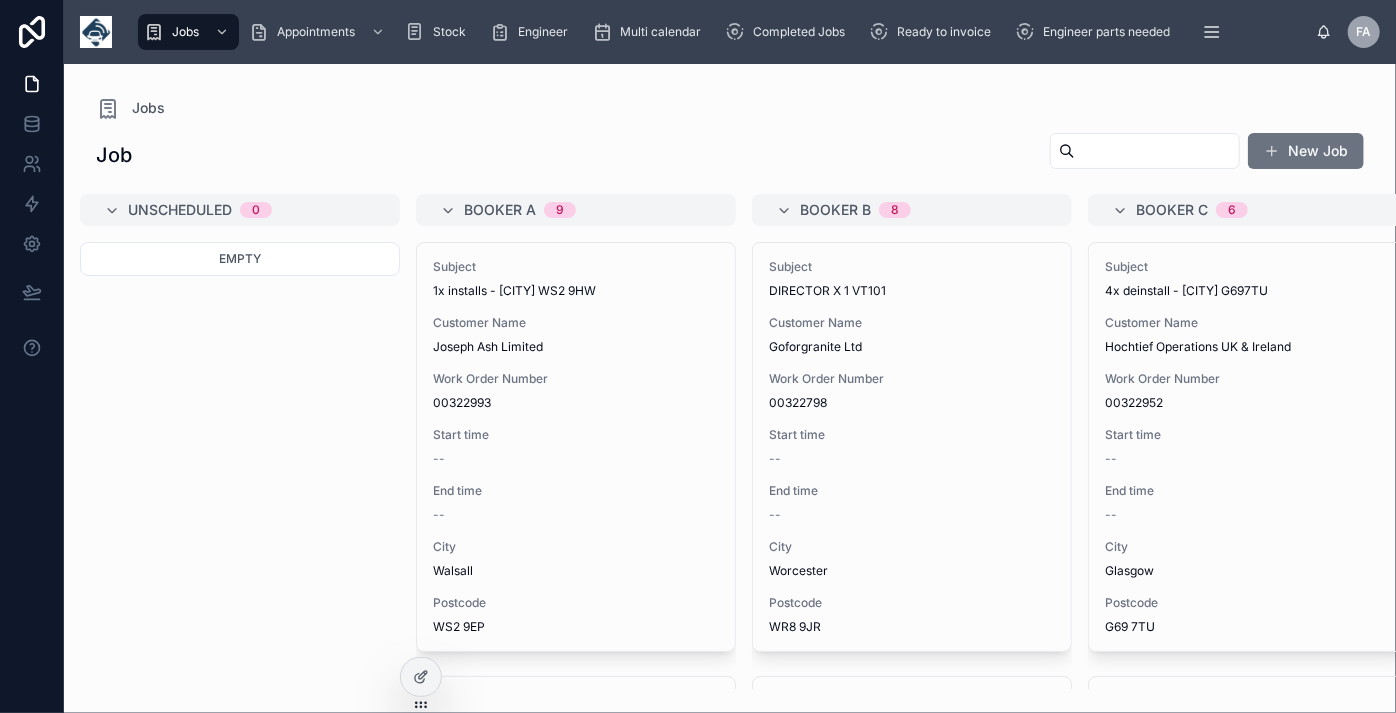 click at bounding box center [1157, 151] 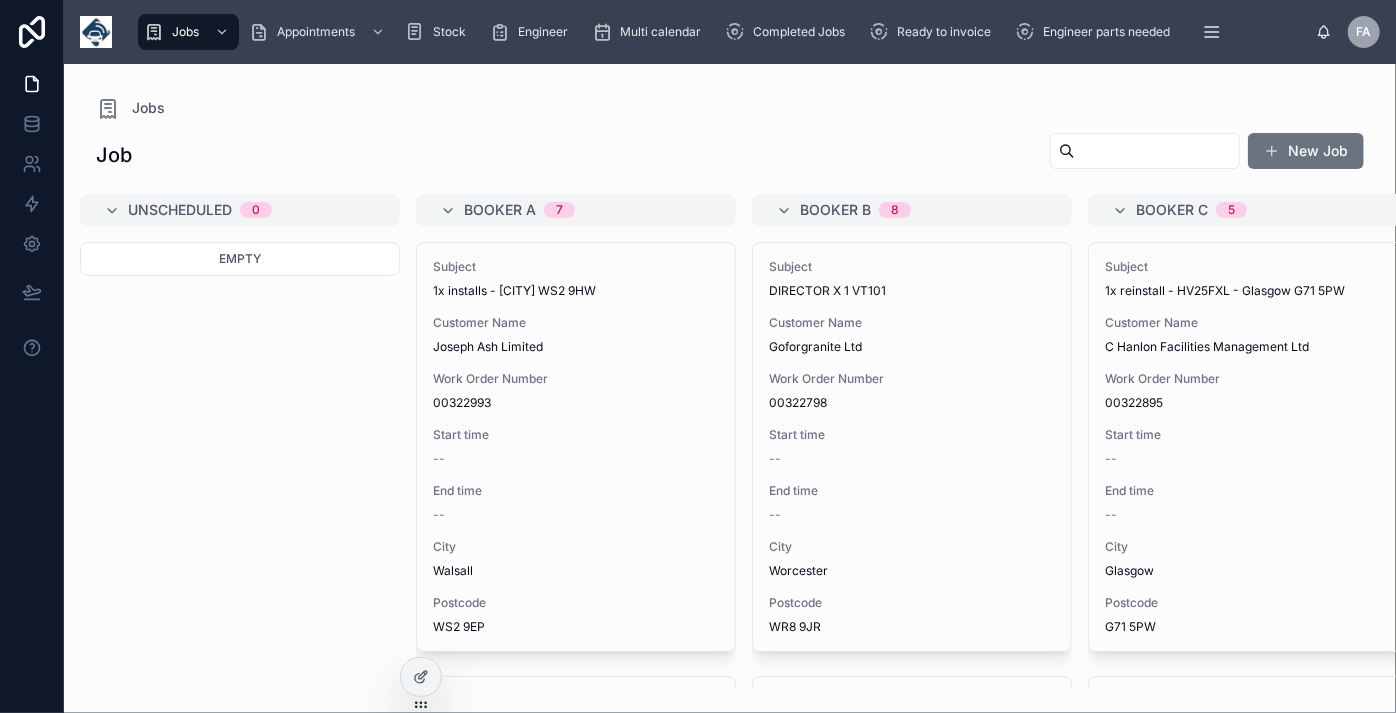 paste on "********" 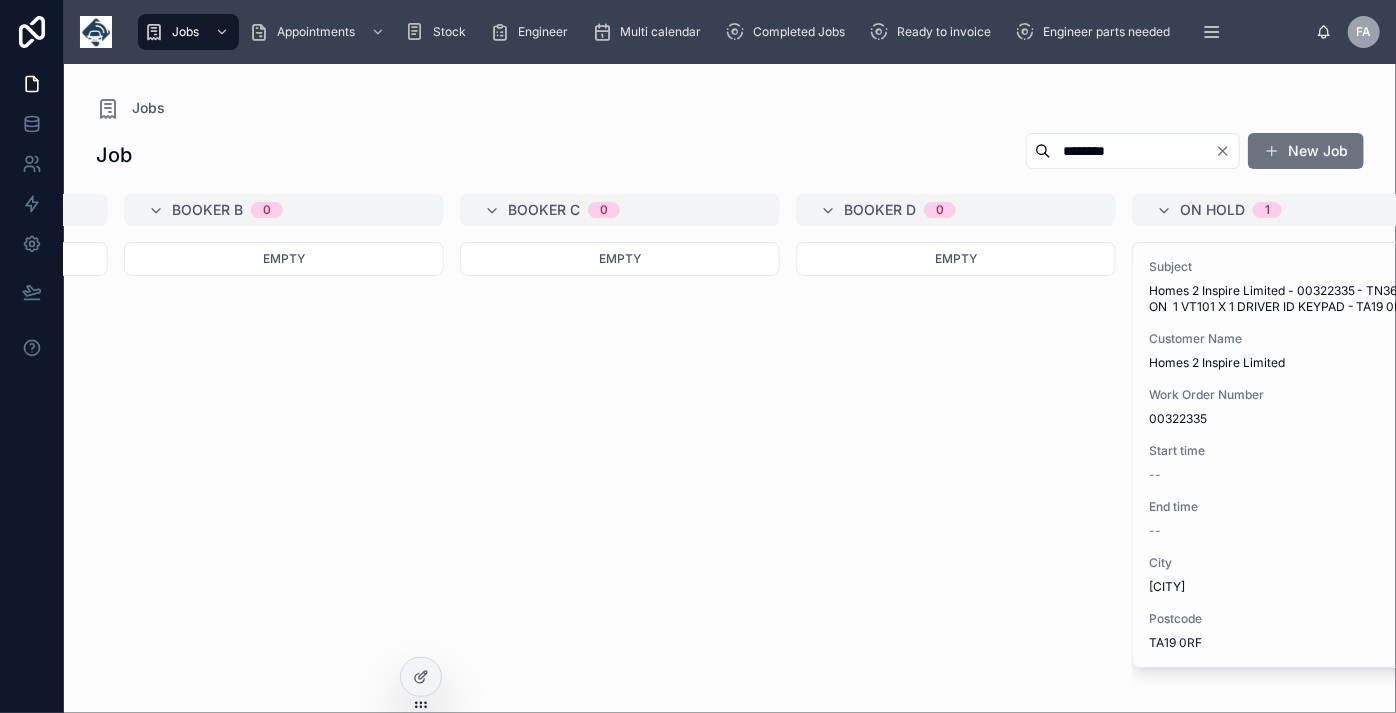 scroll, scrollTop: 0, scrollLeft: 933, axis: horizontal 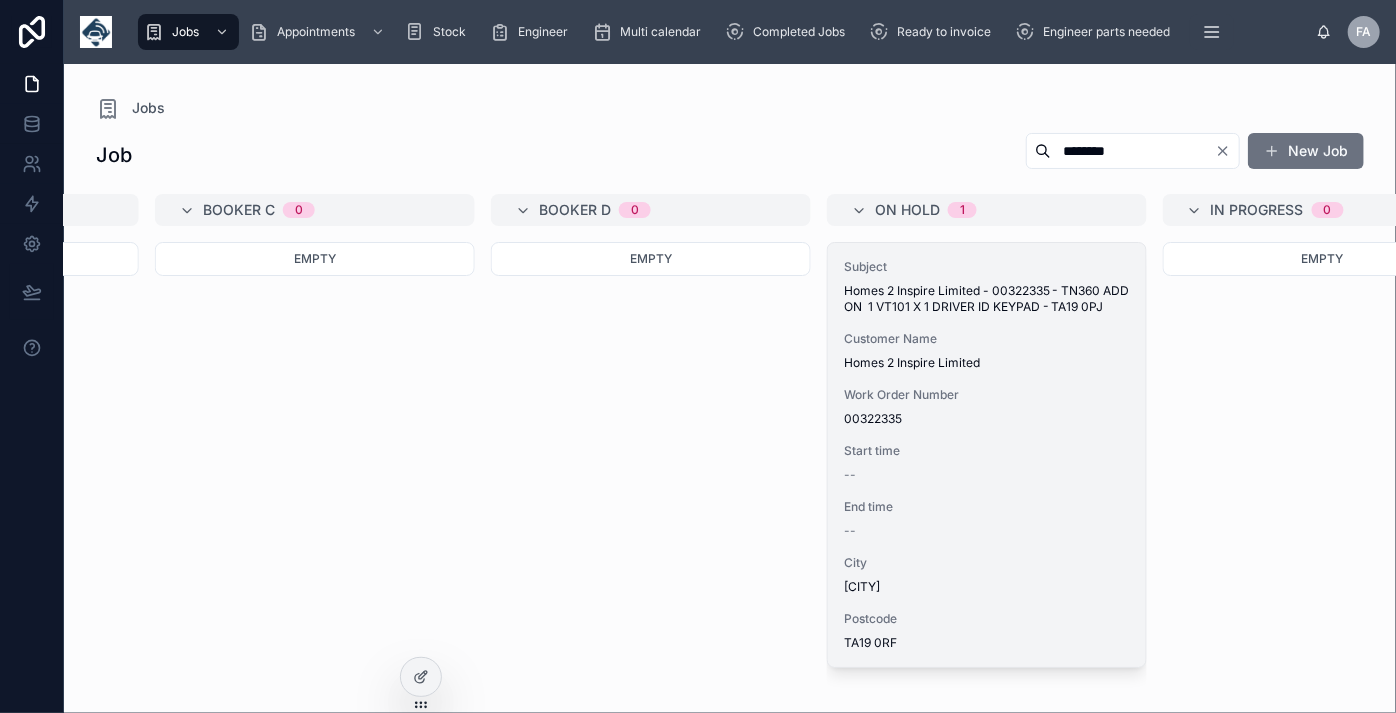 type on "********" 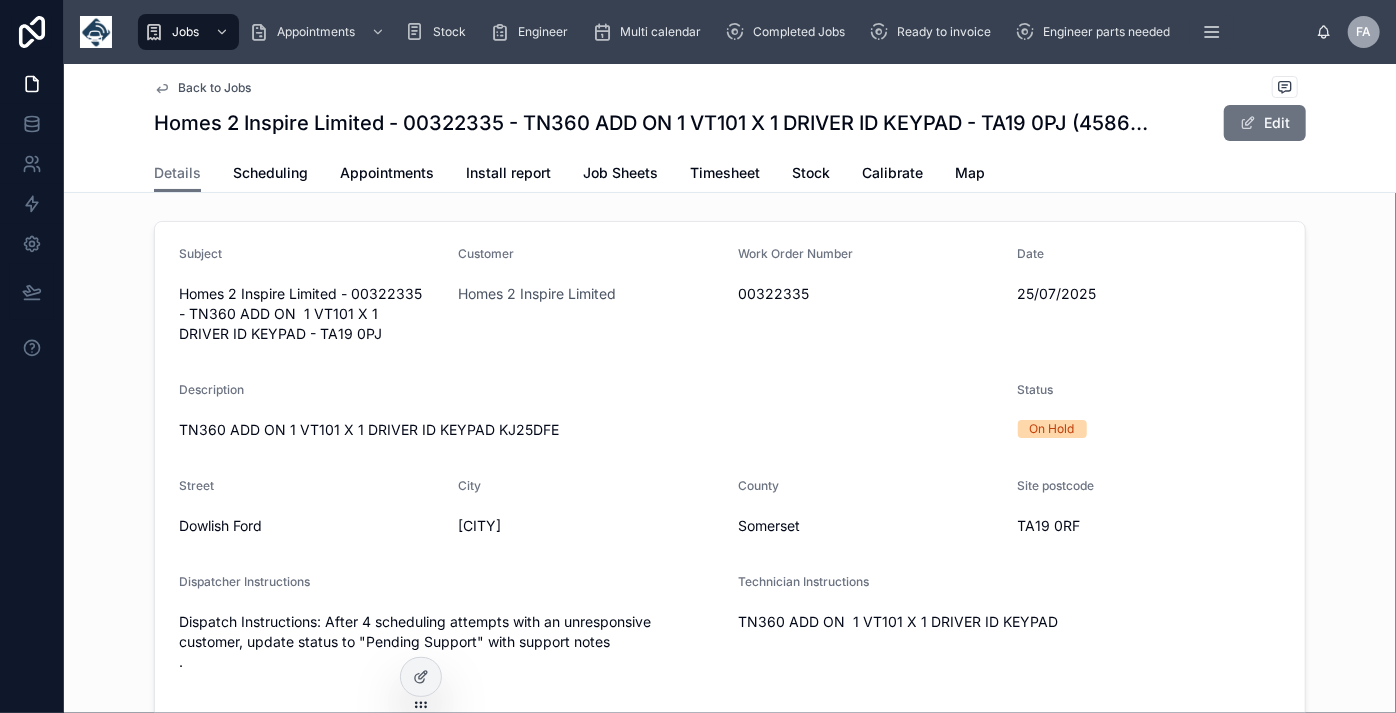 scroll, scrollTop: 0, scrollLeft: 0, axis: both 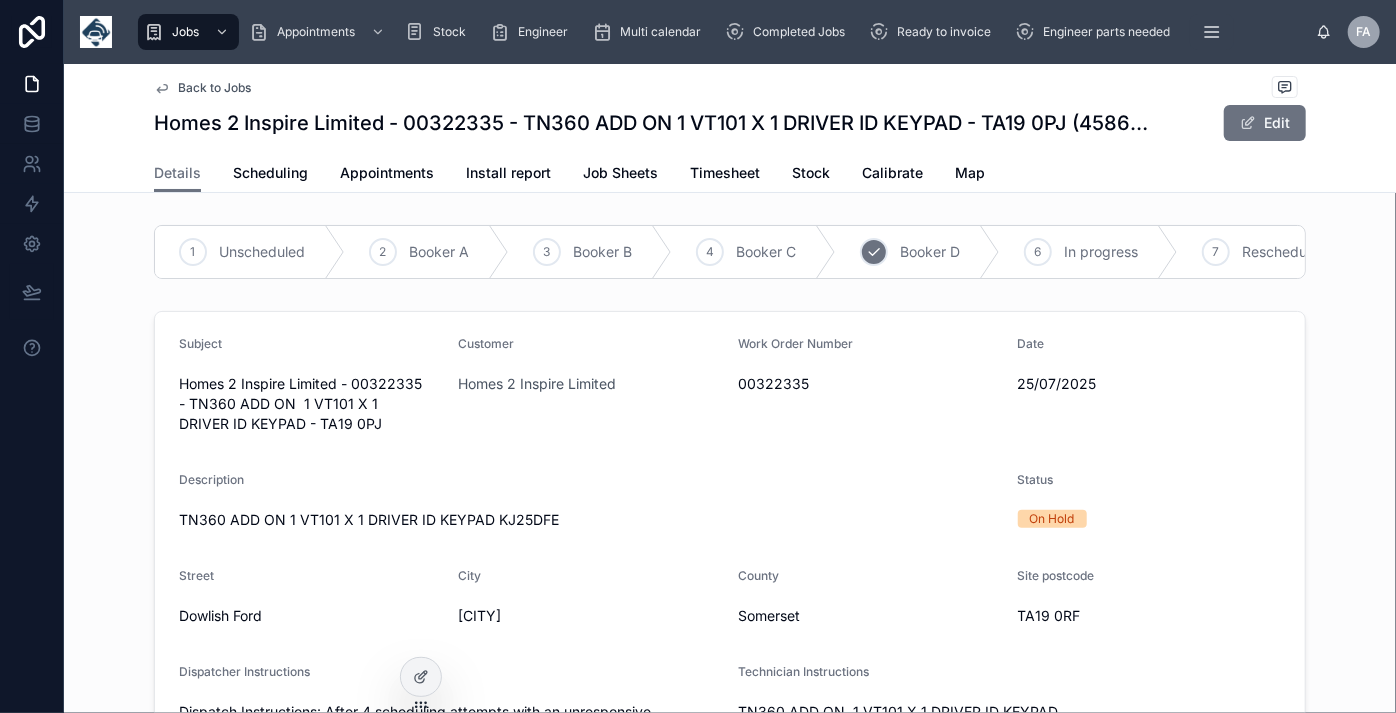 click on "Booker D" at bounding box center (930, 252) 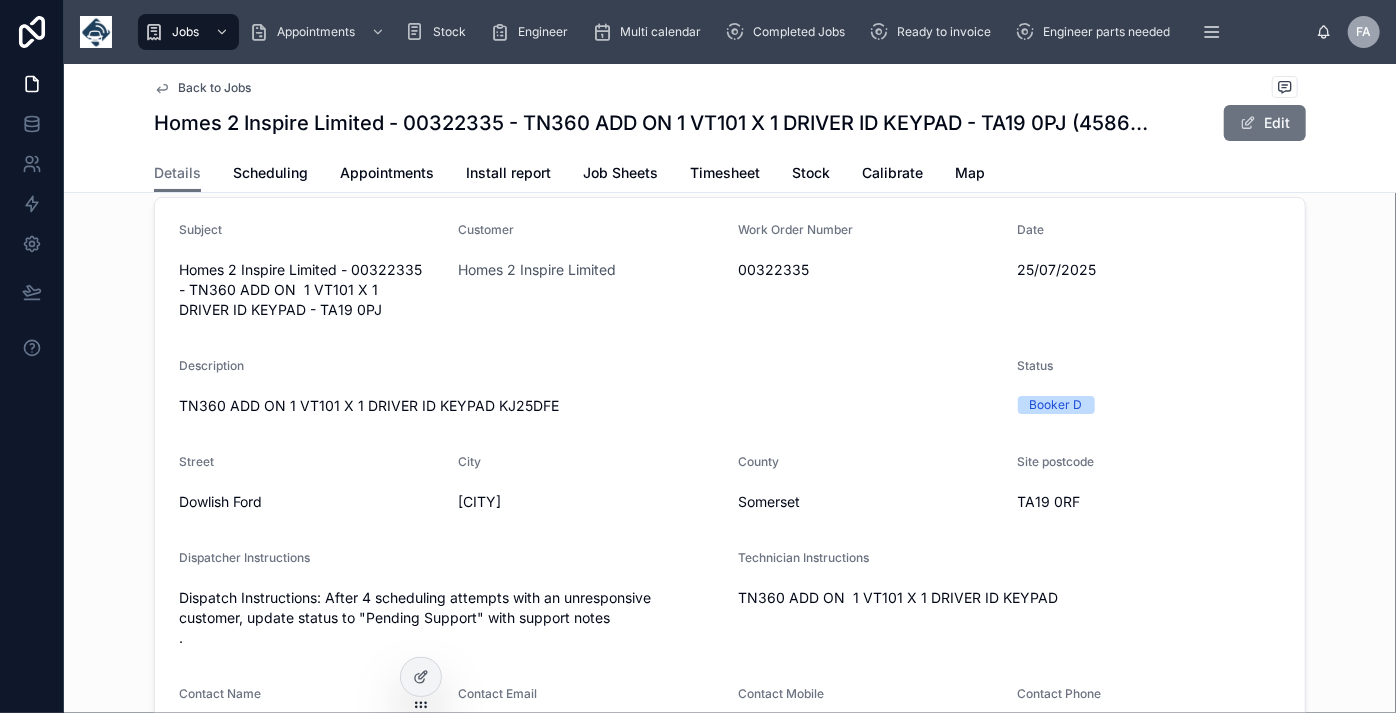 scroll, scrollTop: 0, scrollLeft: 0, axis: both 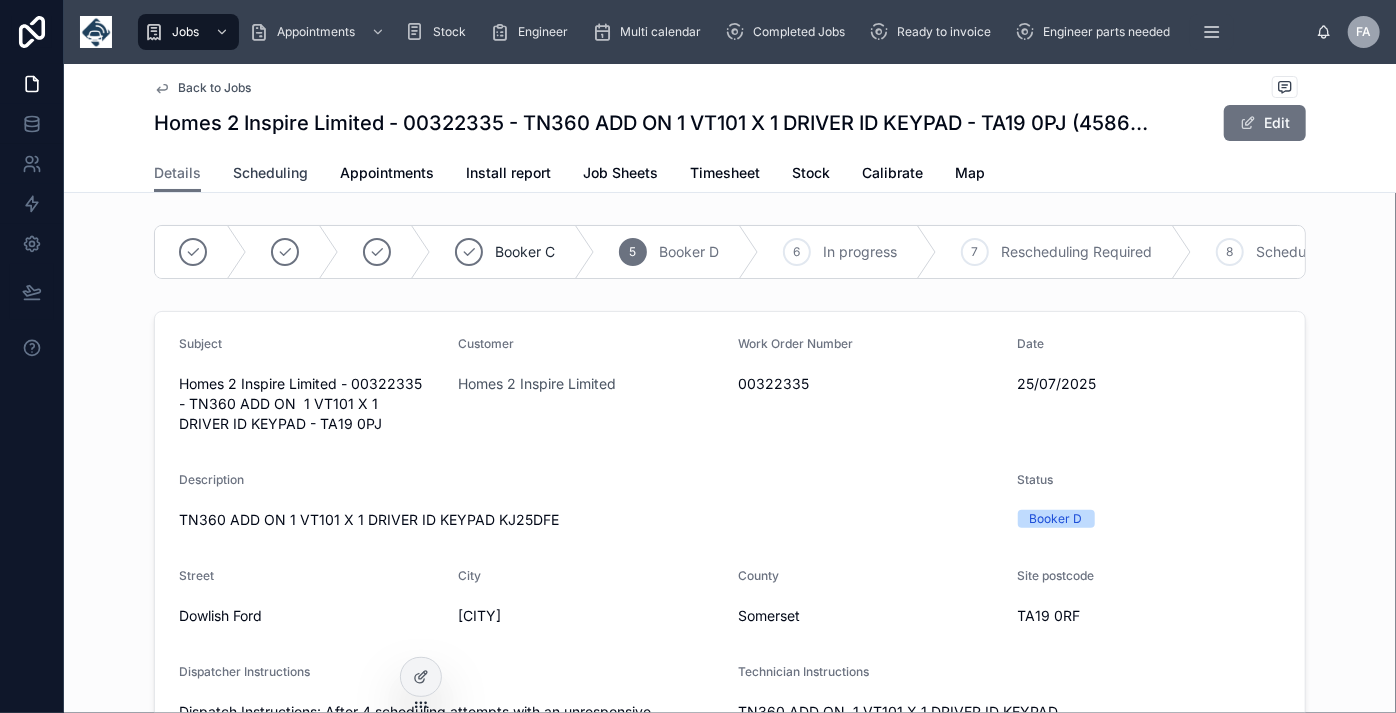 click on "Scheduling" at bounding box center (270, 173) 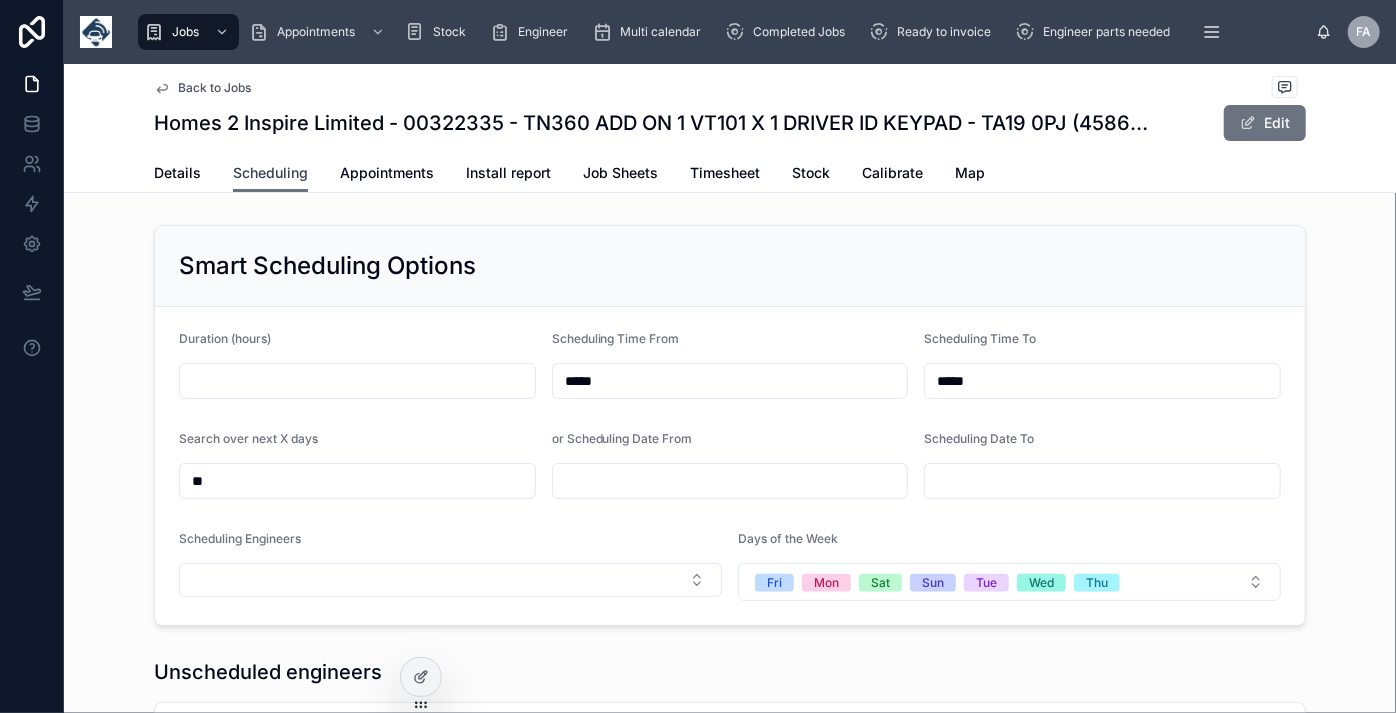 scroll, scrollTop: 0, scrollLeft: 1501, axis: horizontal 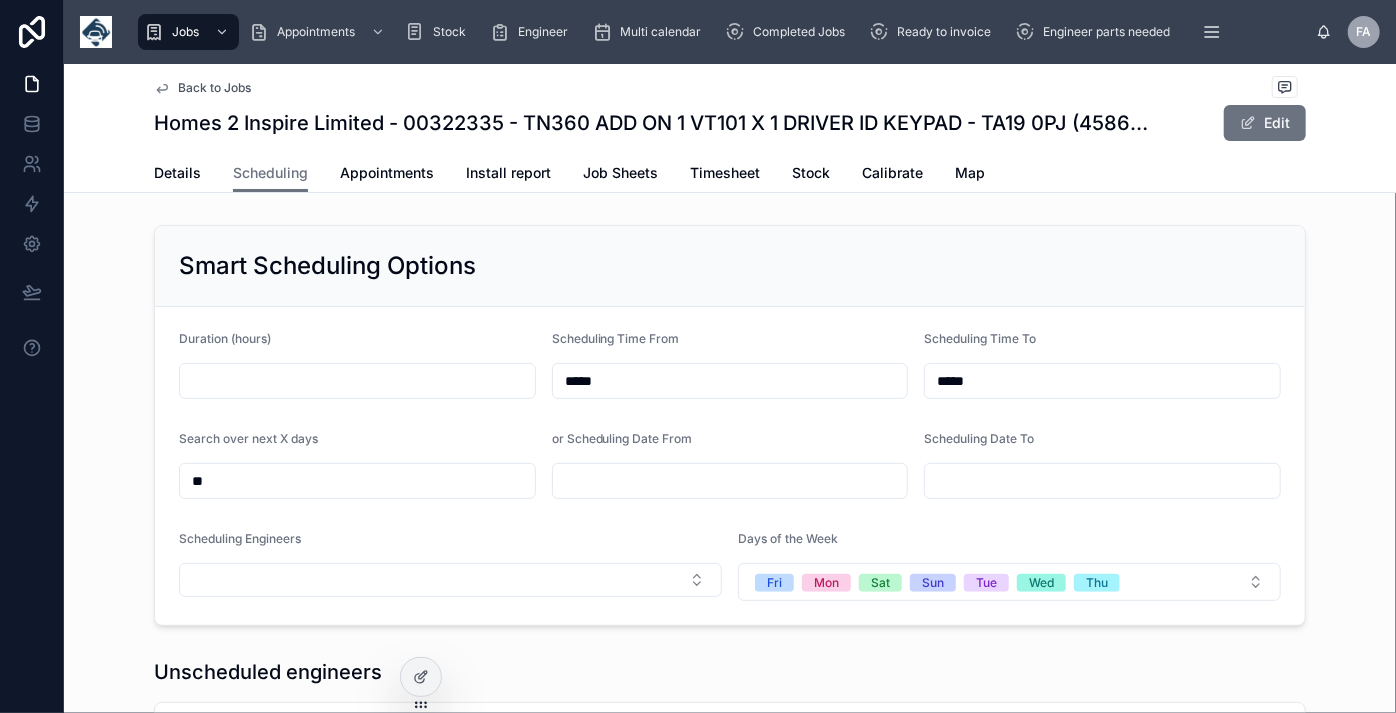 click at bounding box center [357, 381] 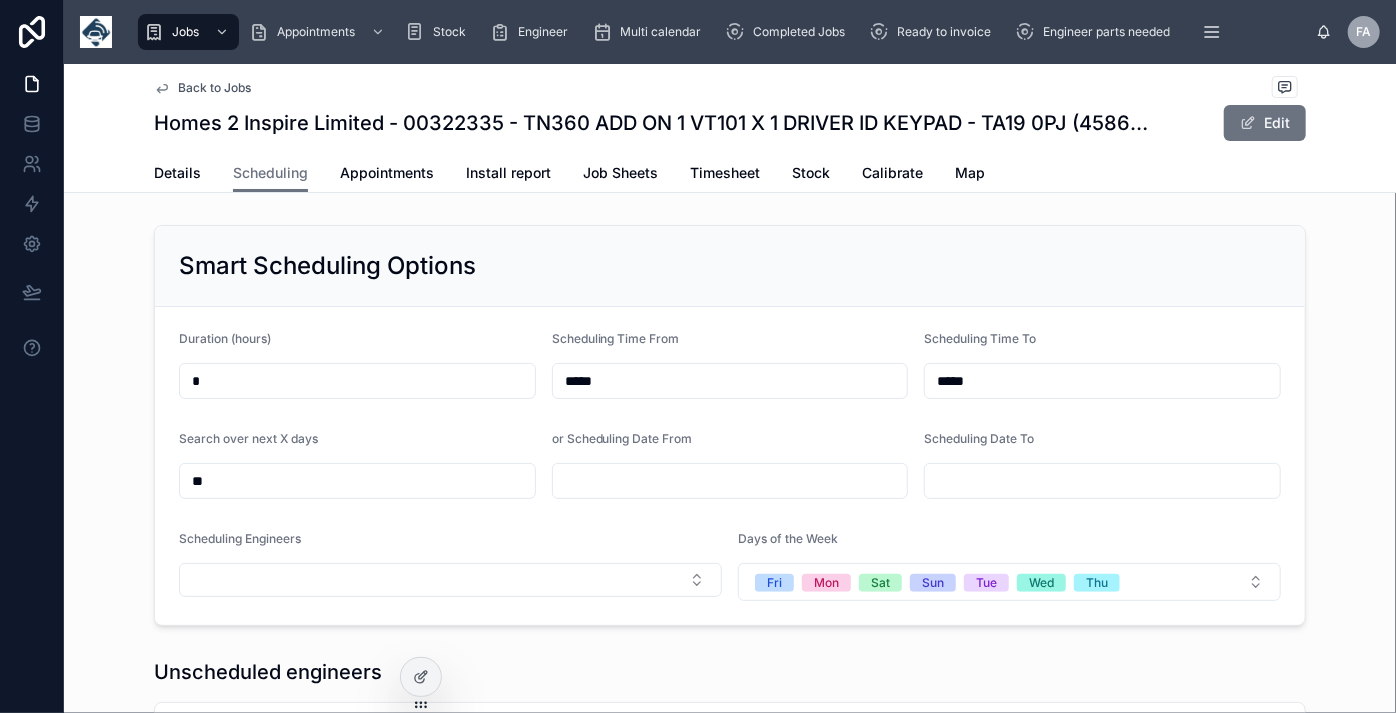 type on "*" 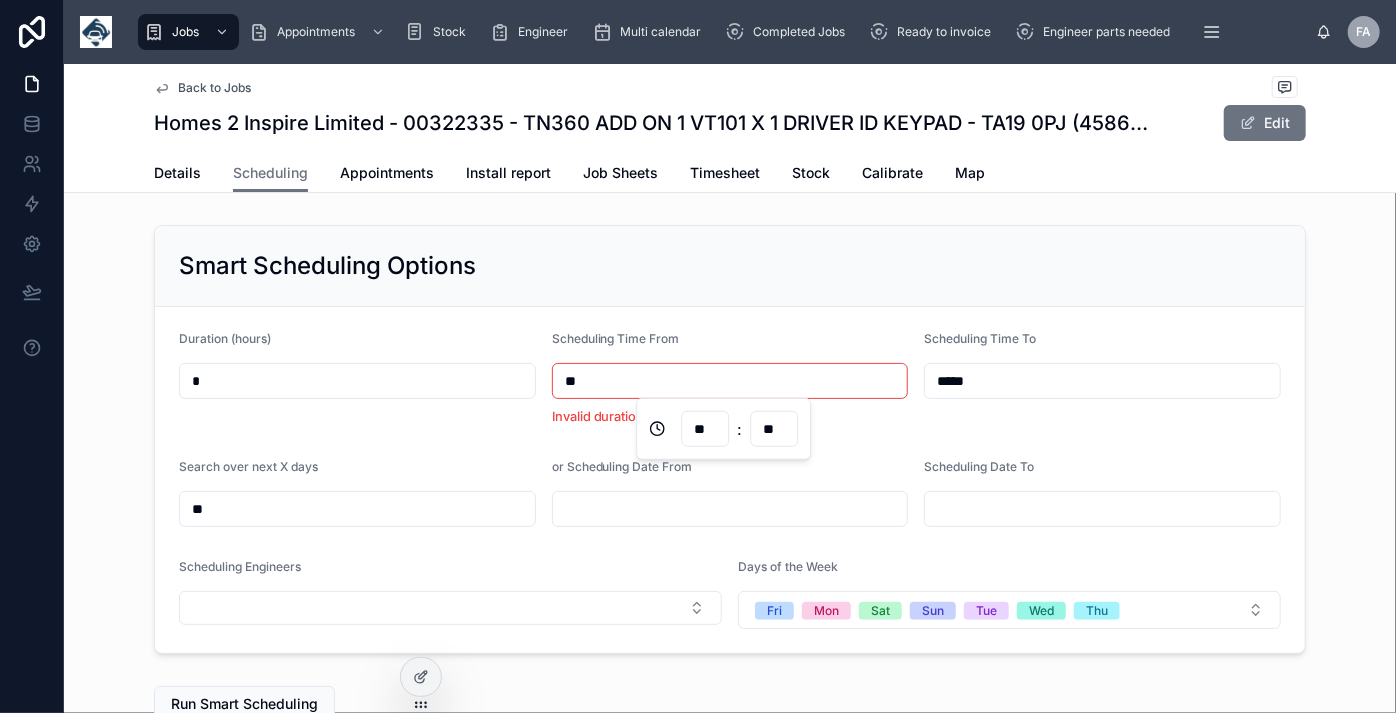 type on "*" 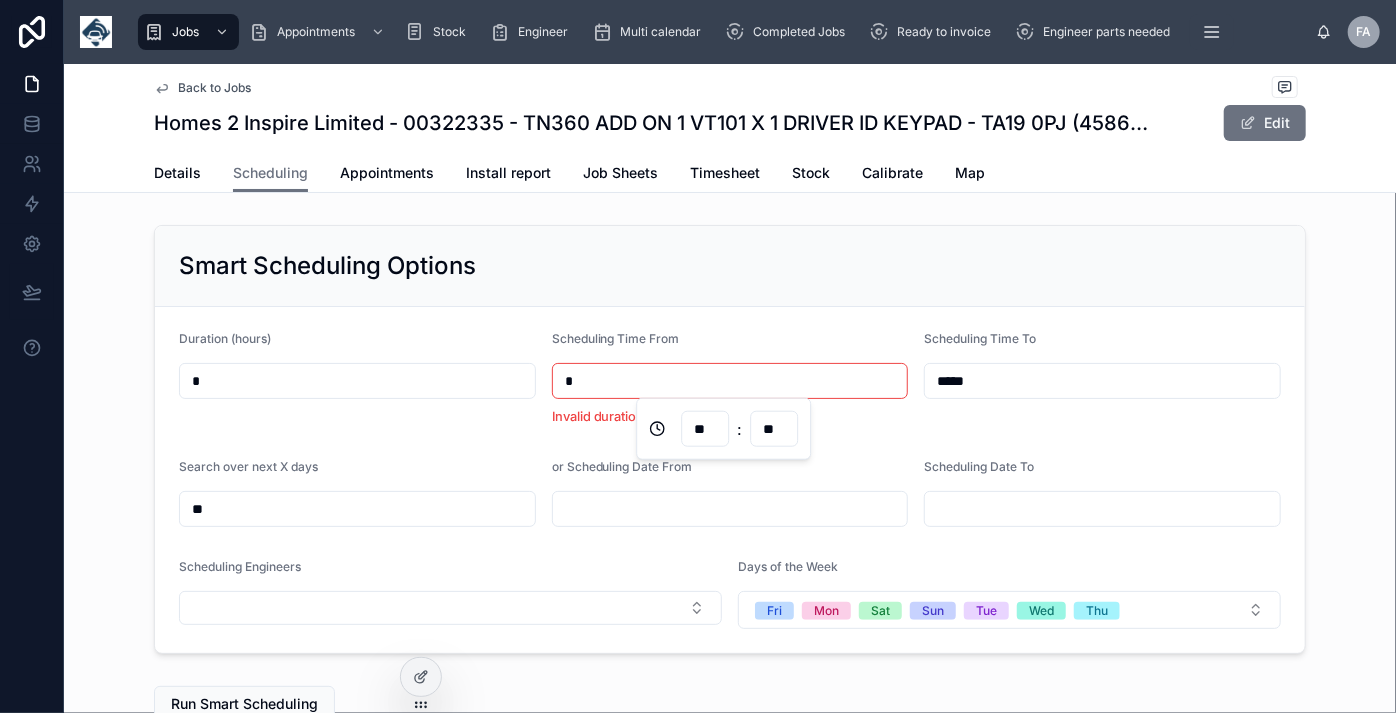 type 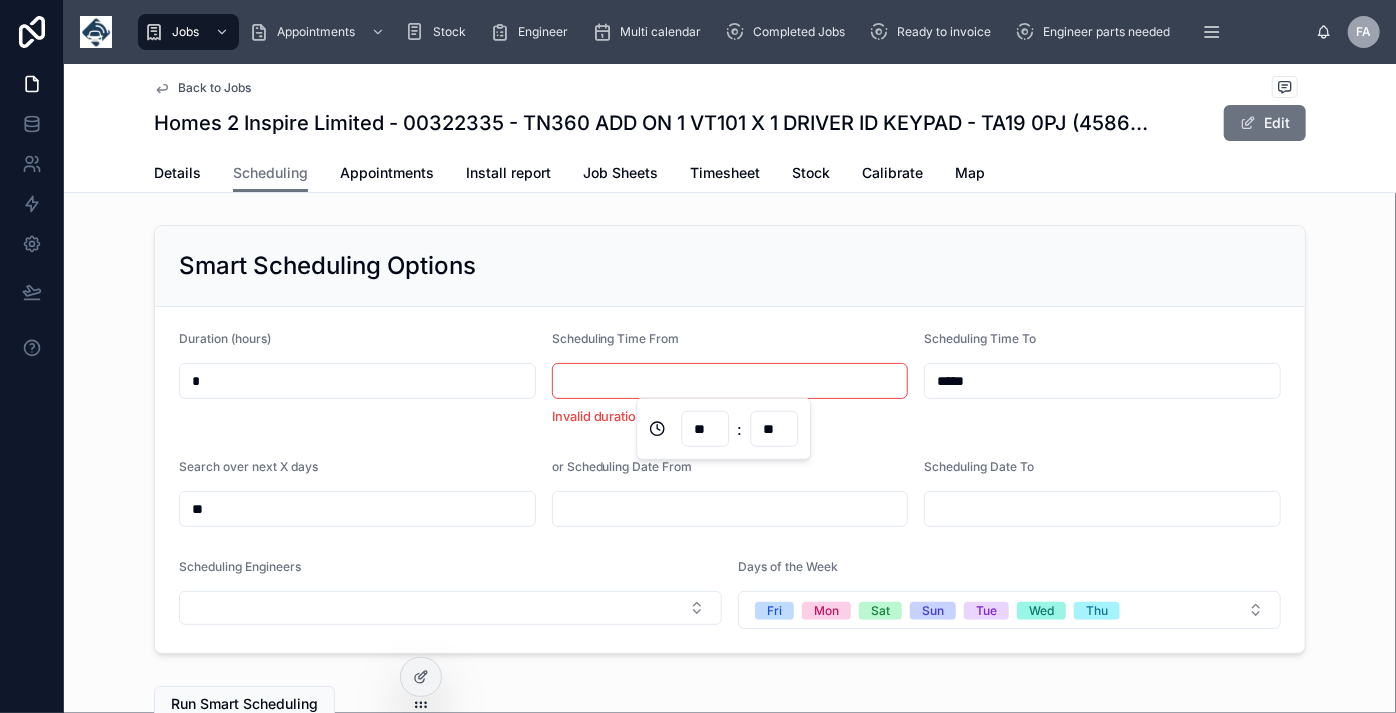 type on "**" 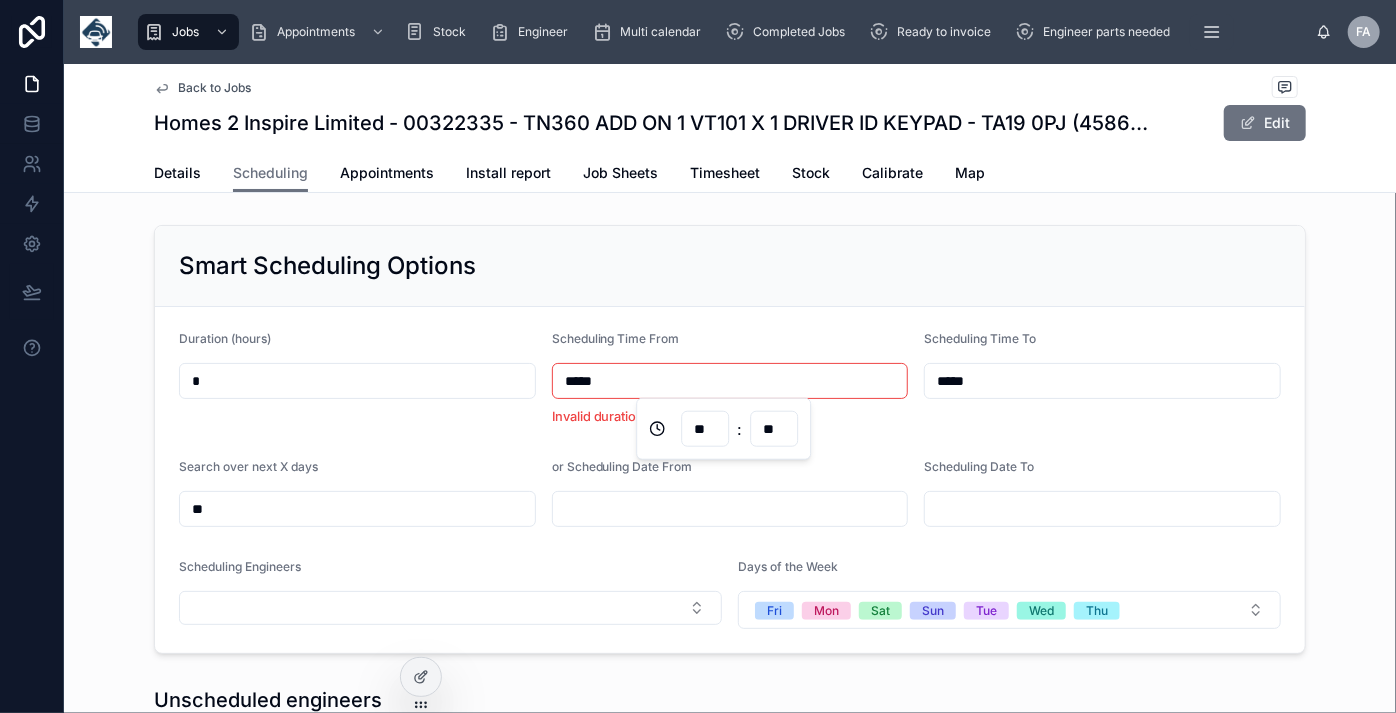 type on "*****" 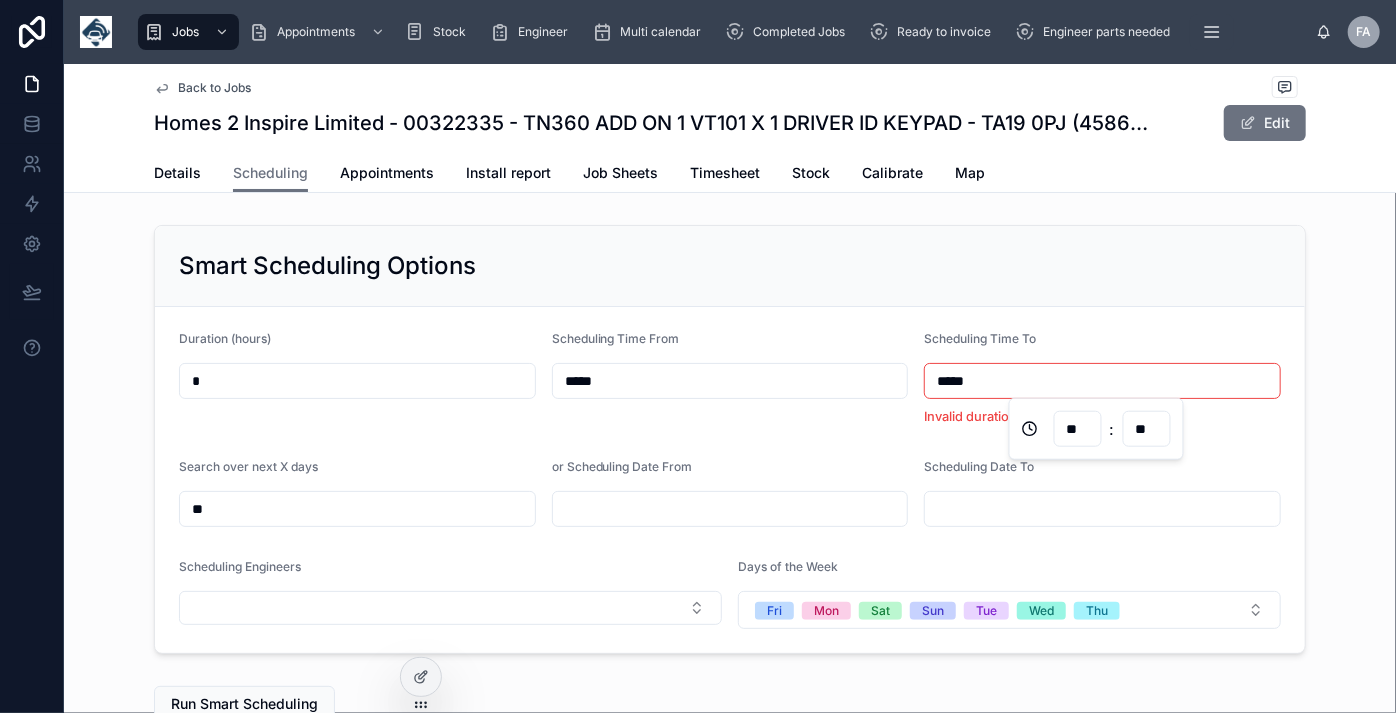 type on "*****" 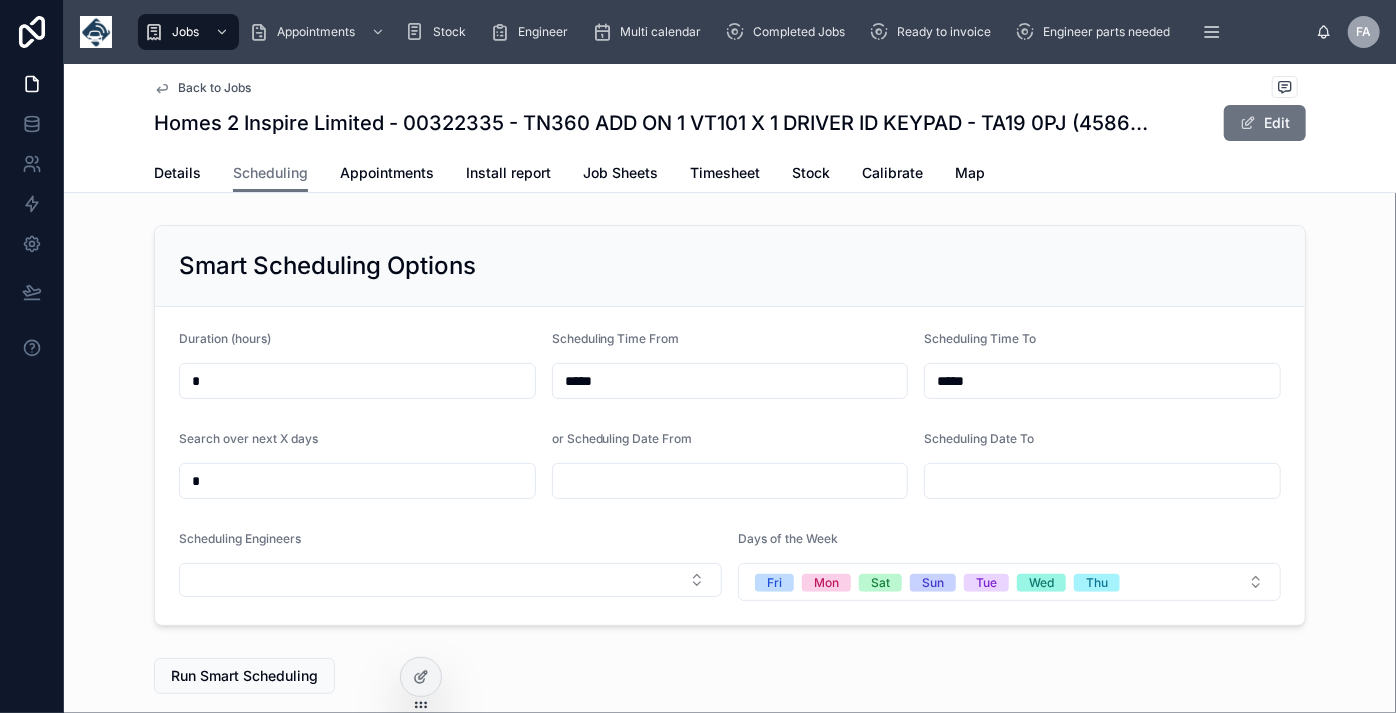 type on "*" 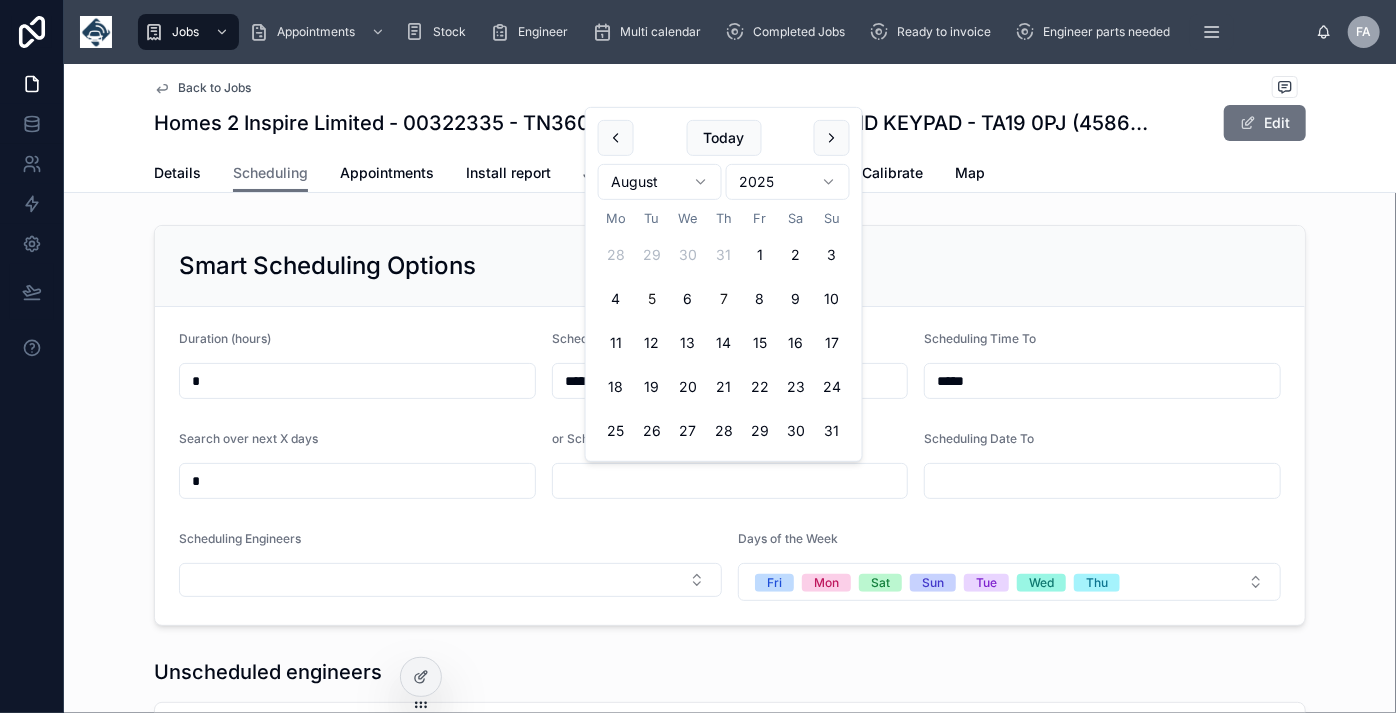 click on "7" at bounding box center (724, 299) 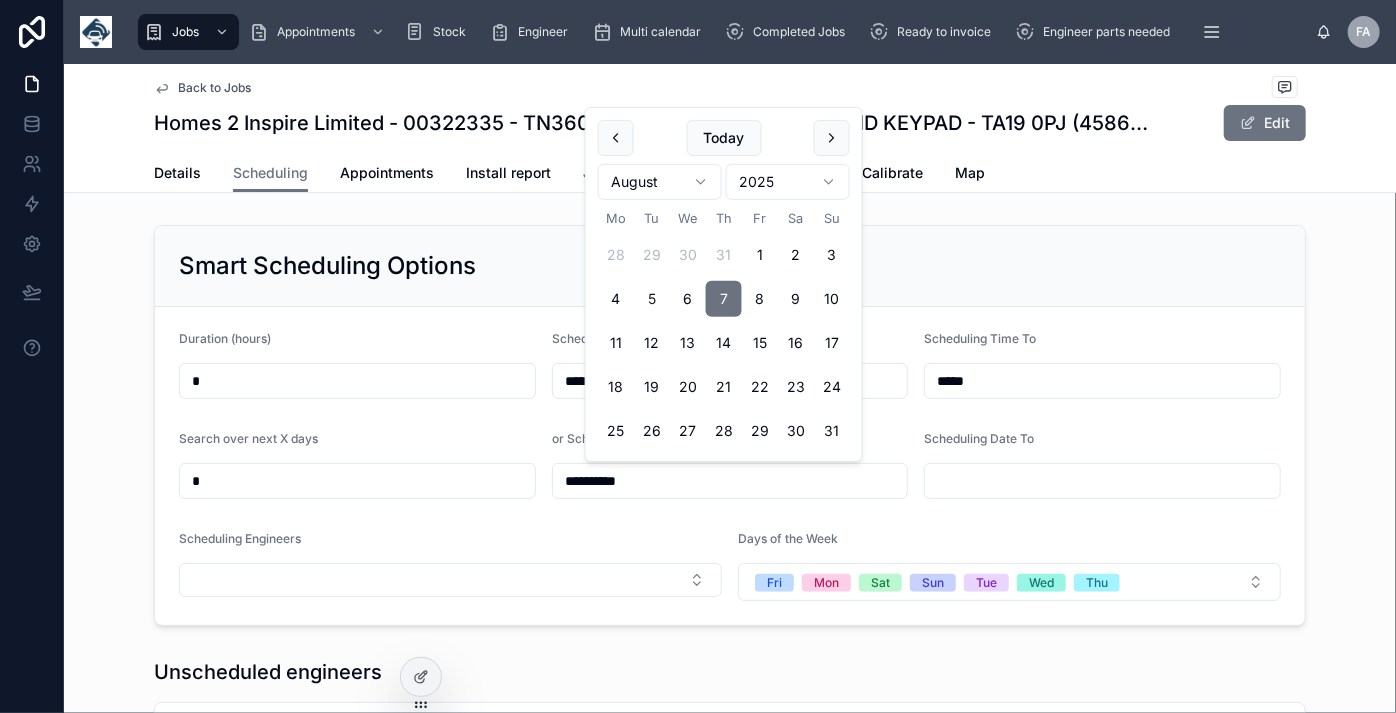 click at bounding box center [1102, 481] 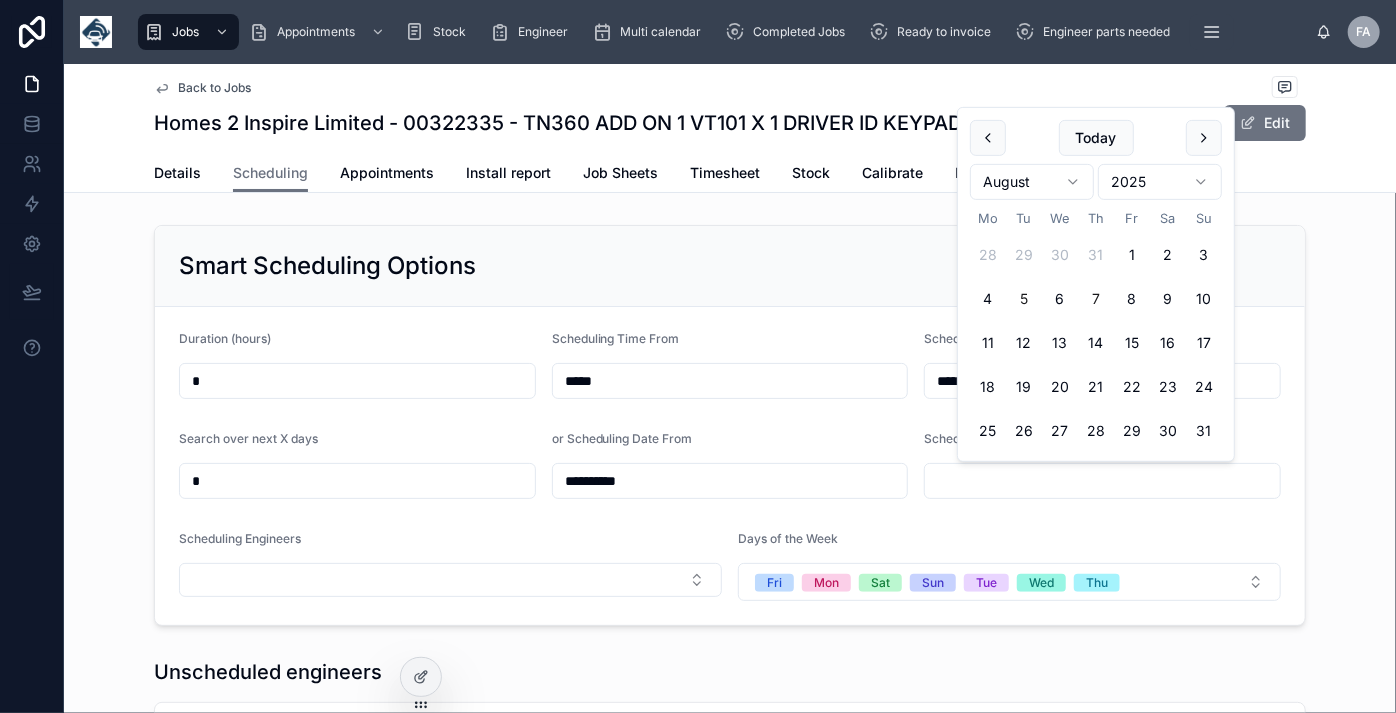 click on "7" at bounding box center (1096, 299) 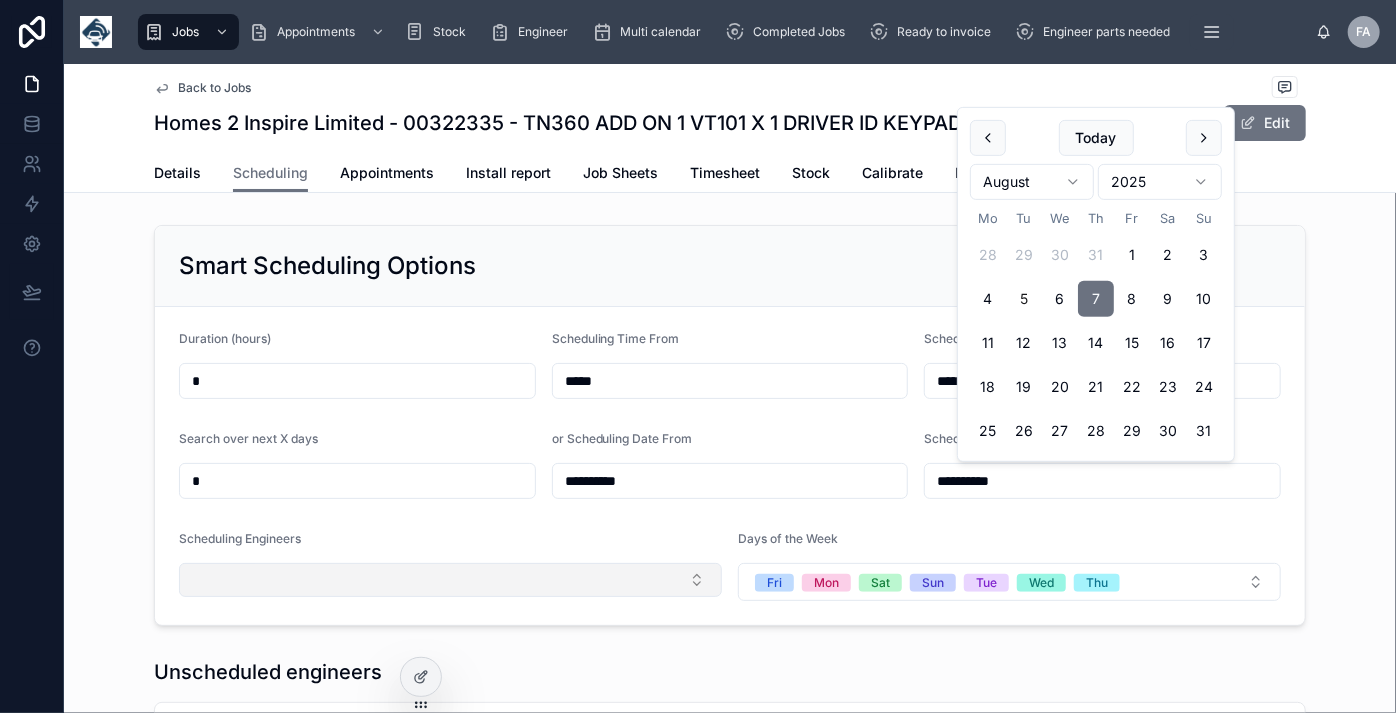 click at bounding box center [450, 580] 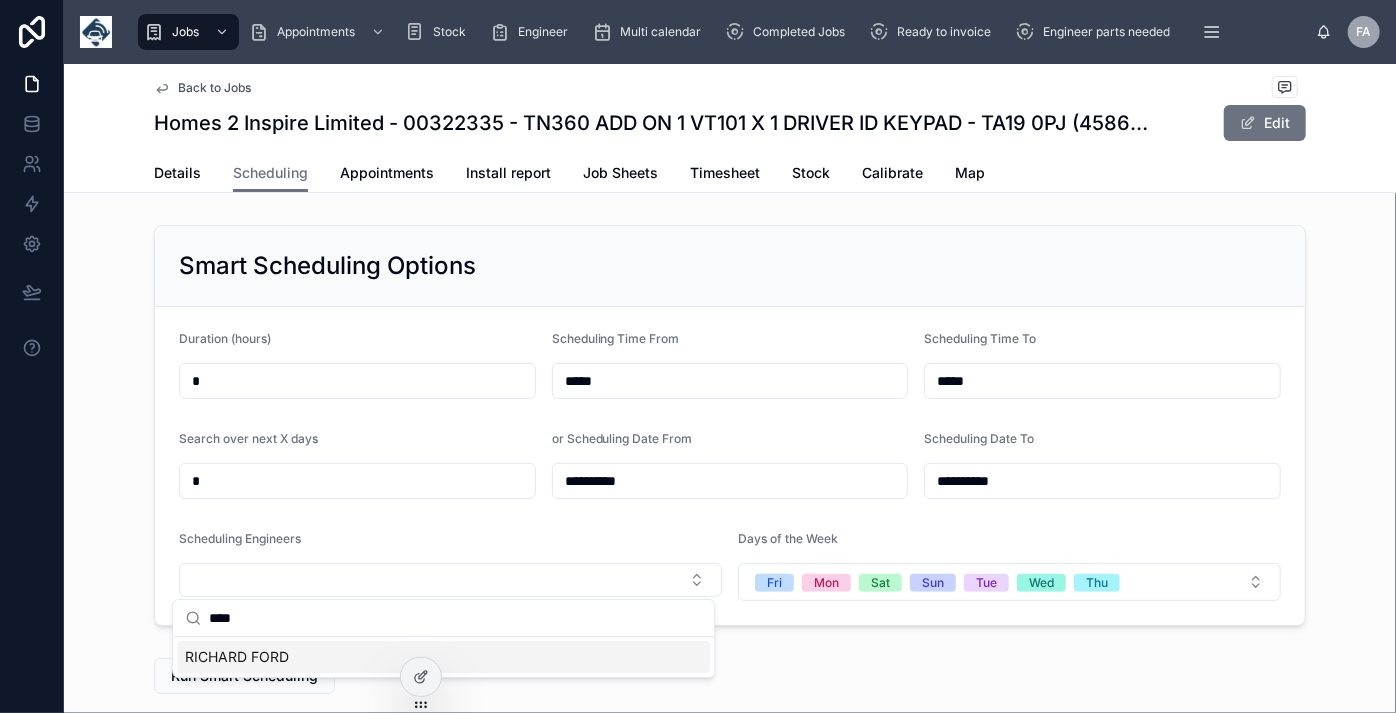 type on "****" 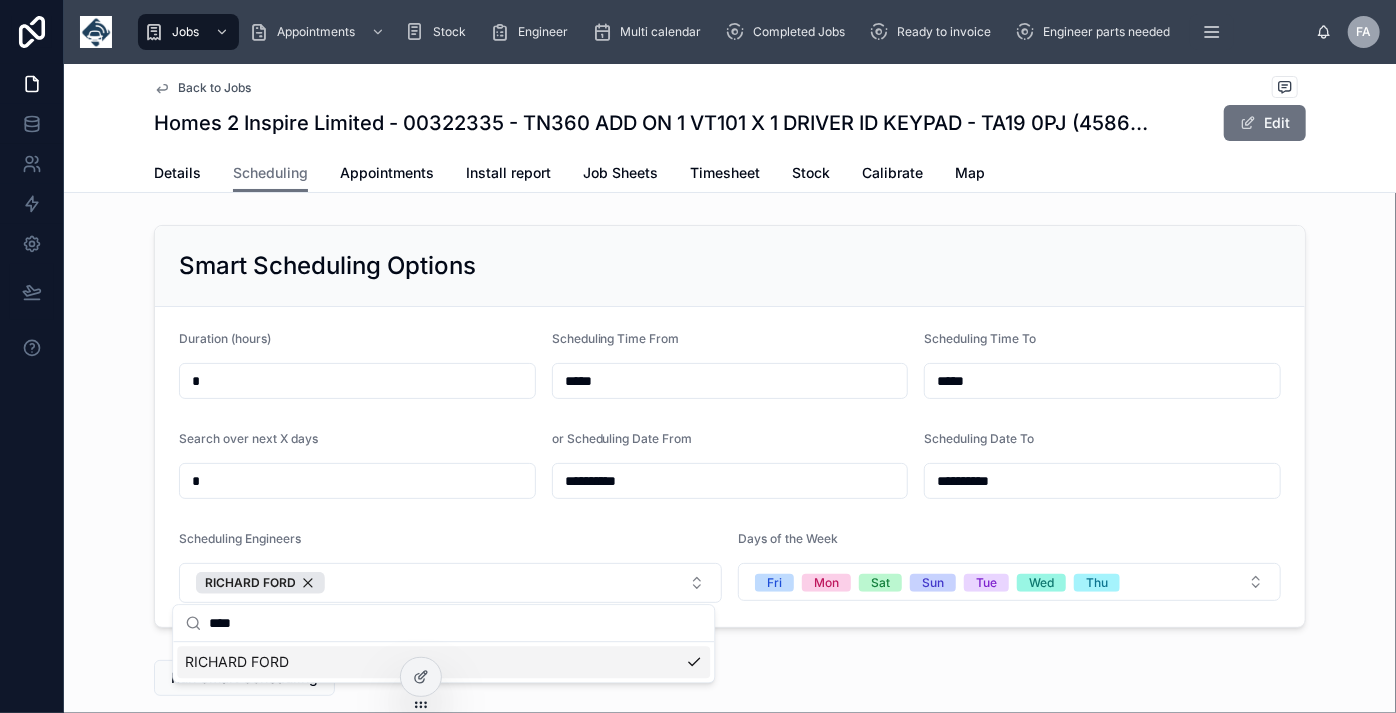 click on "**********" at bounding box center (730, 467) 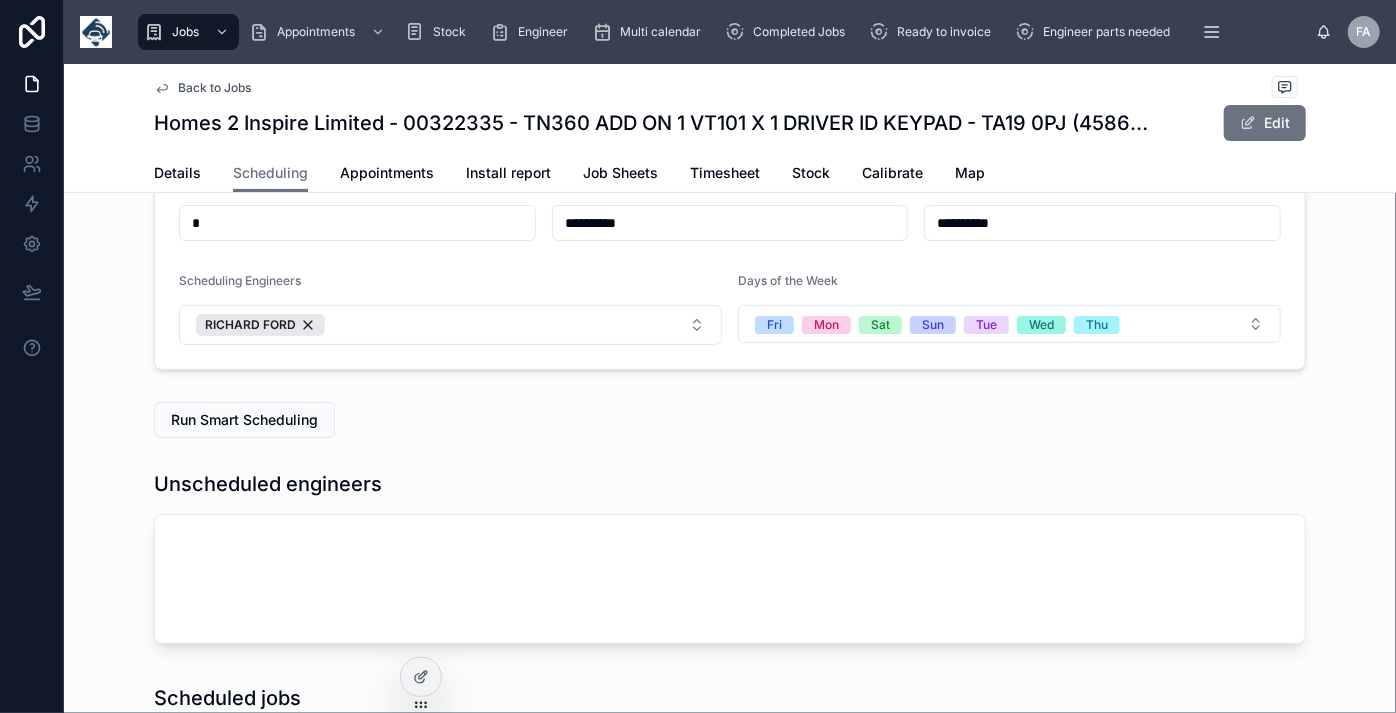 scroll, scrollTop: 272, scrollLeft: 0, axis: vertical 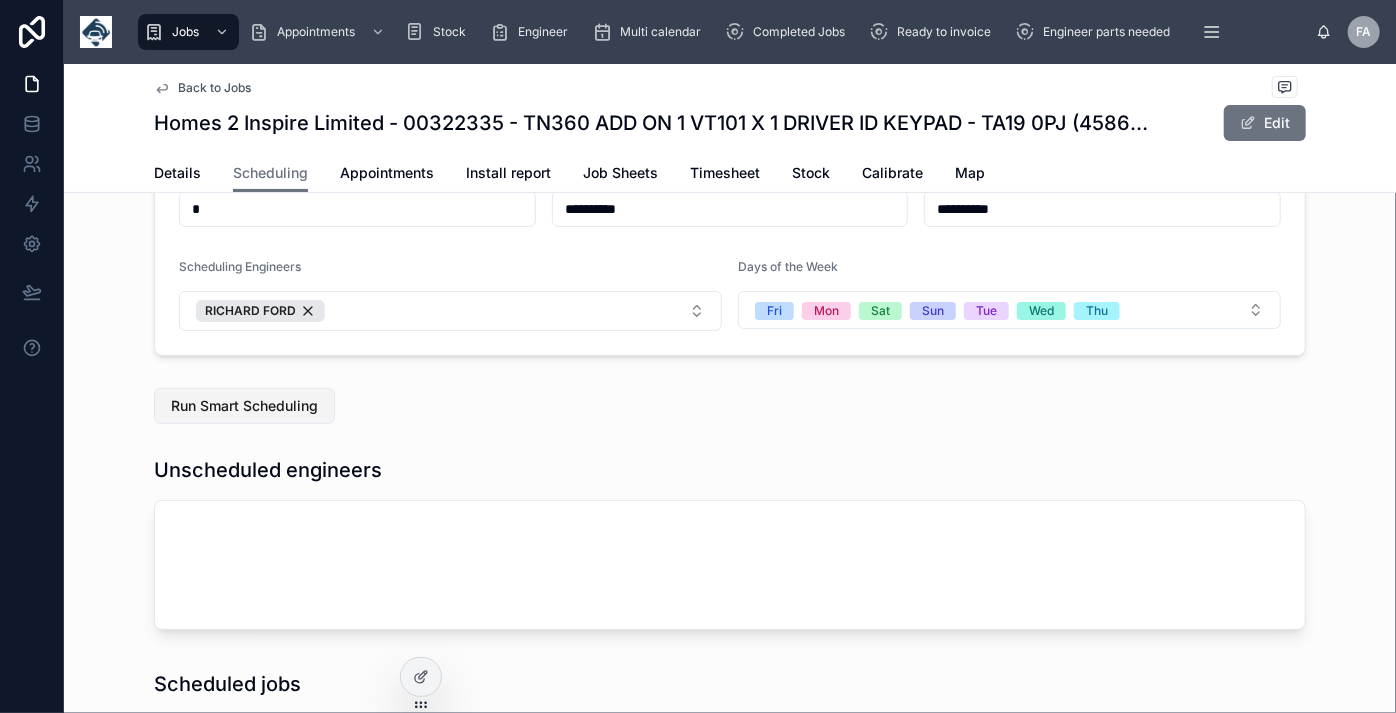click on "Run Smart Scheduling" at bounding box center (244, 406) 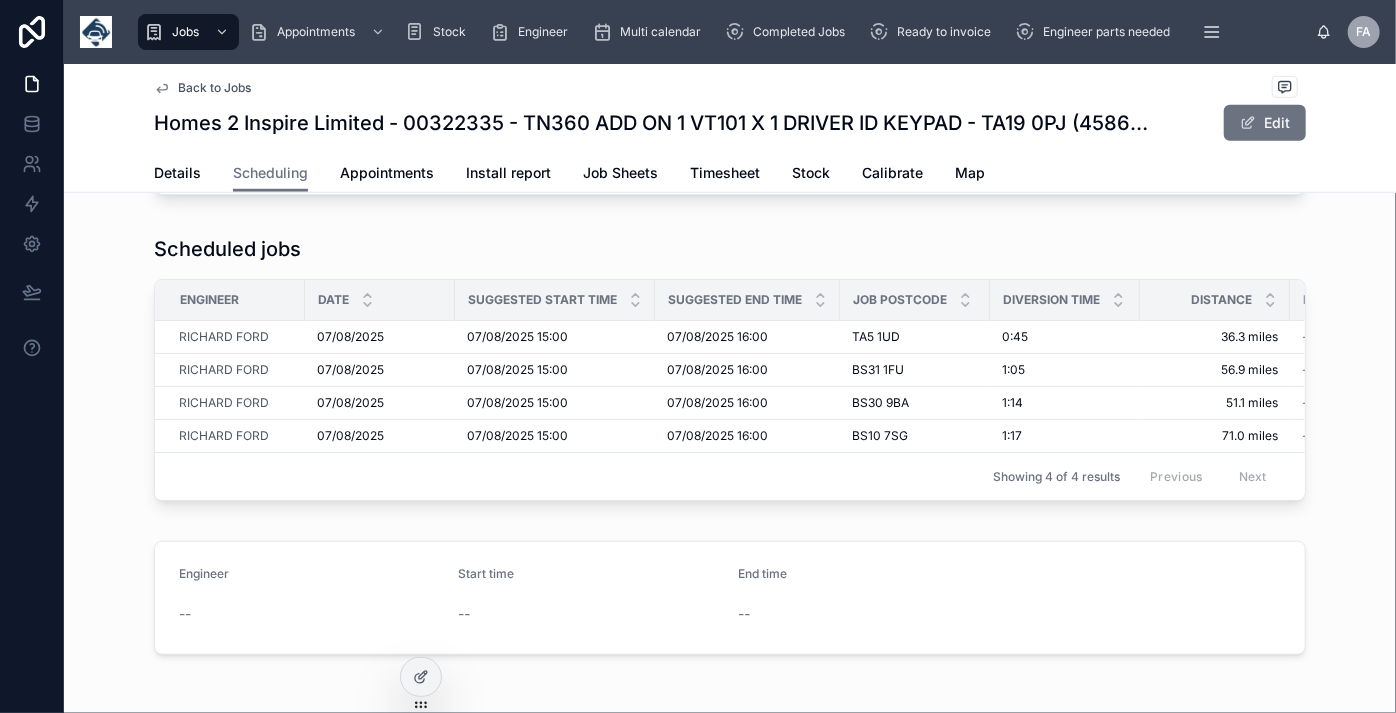 scroll, scrollTop: 727, scrollLeft: 0, axis: vertical 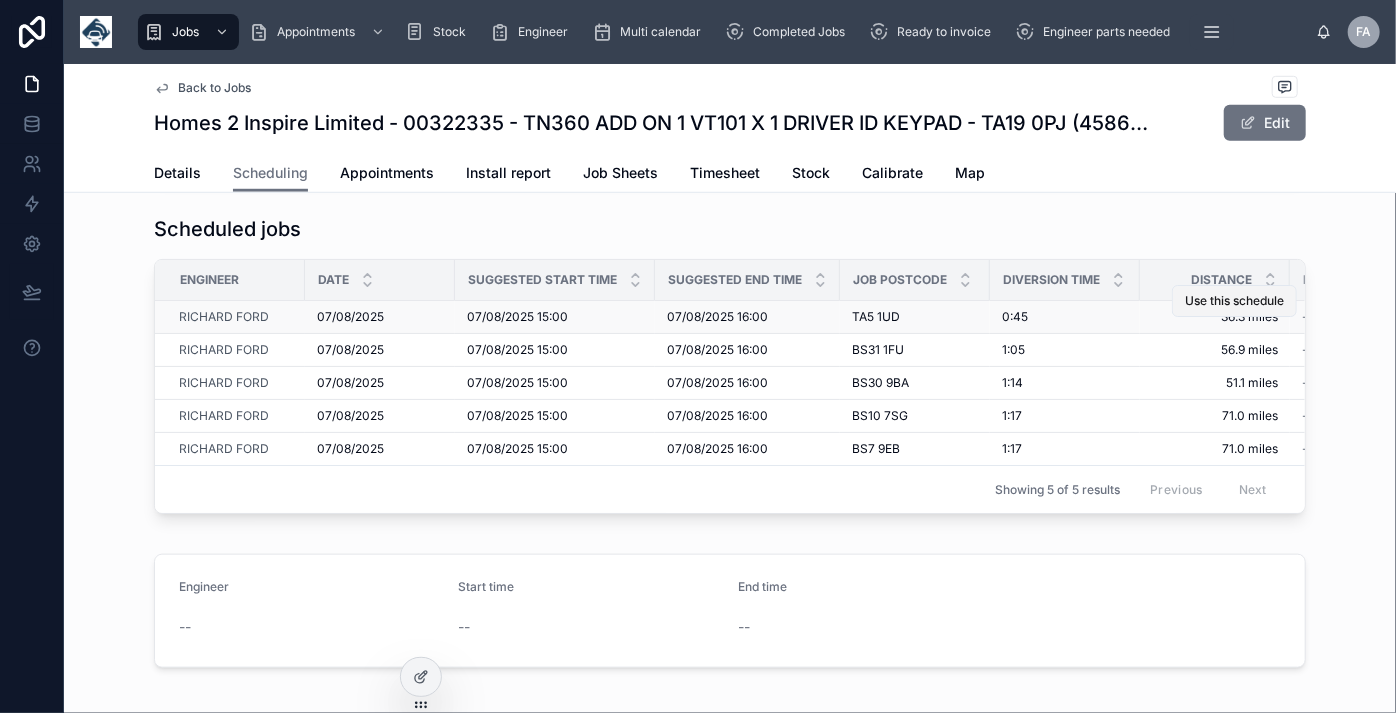 click on "Use this schedule" at bounding box center (1234, 301) 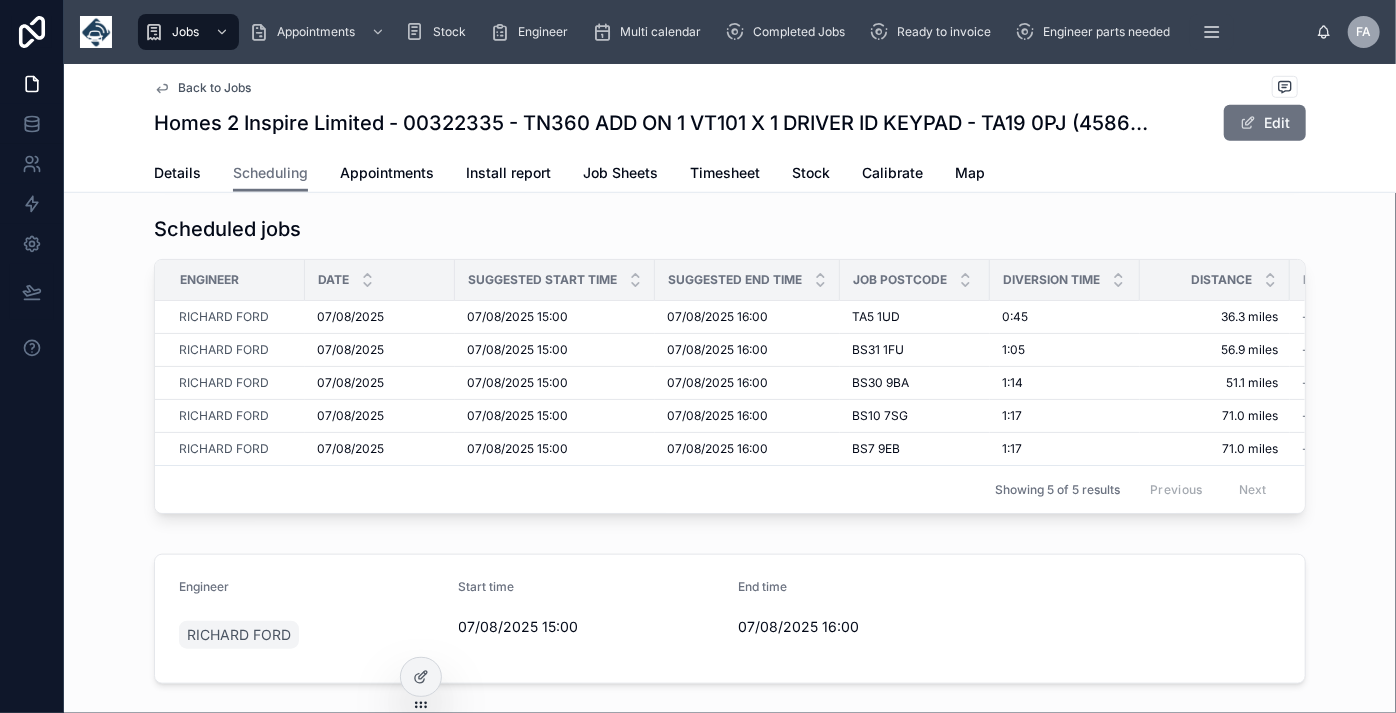 scroll, scrollTop: 0, scrollLeft: 1501, axis: horizontal 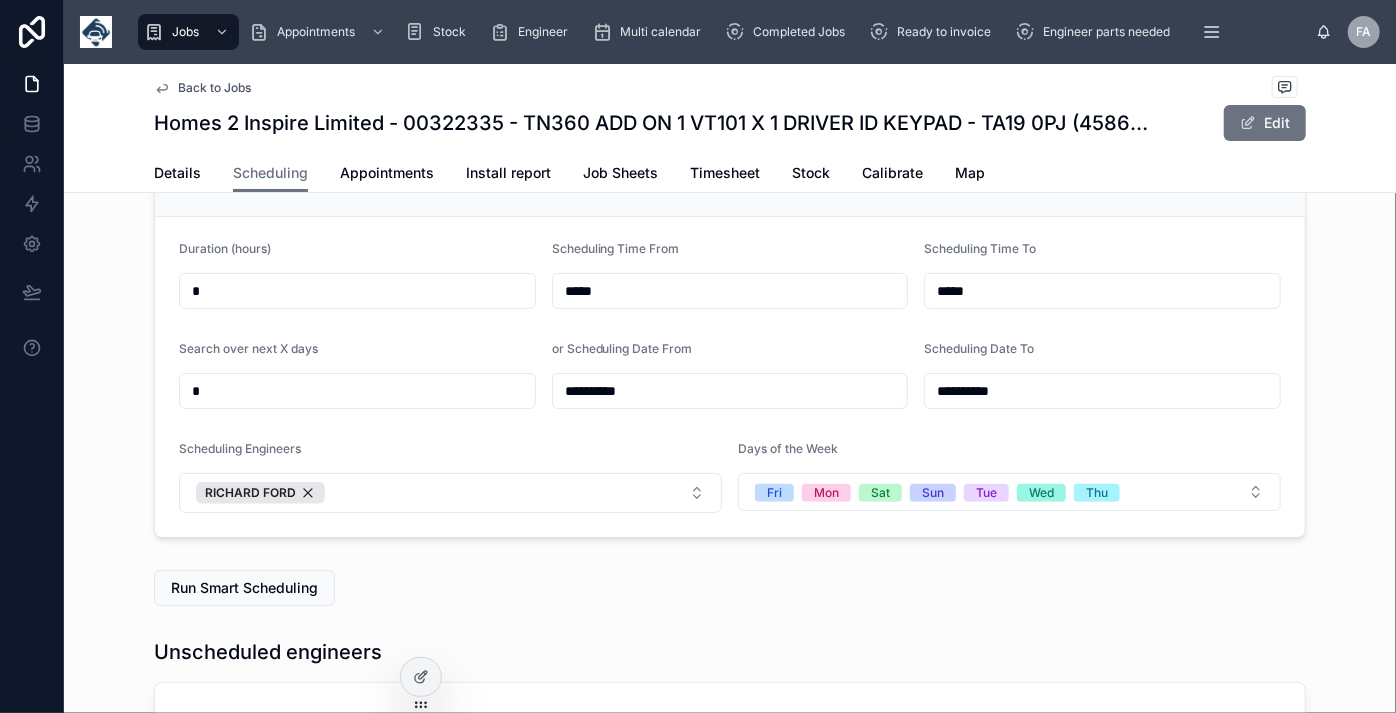click on "Homes 2 Inspire Limited - 00322335 - TN360 ADD ON  1 VT101 X 1 DRIVER ID KEYPAD - TA19 0PJ (45863.356337523146)" at bounding box center (655, 123) 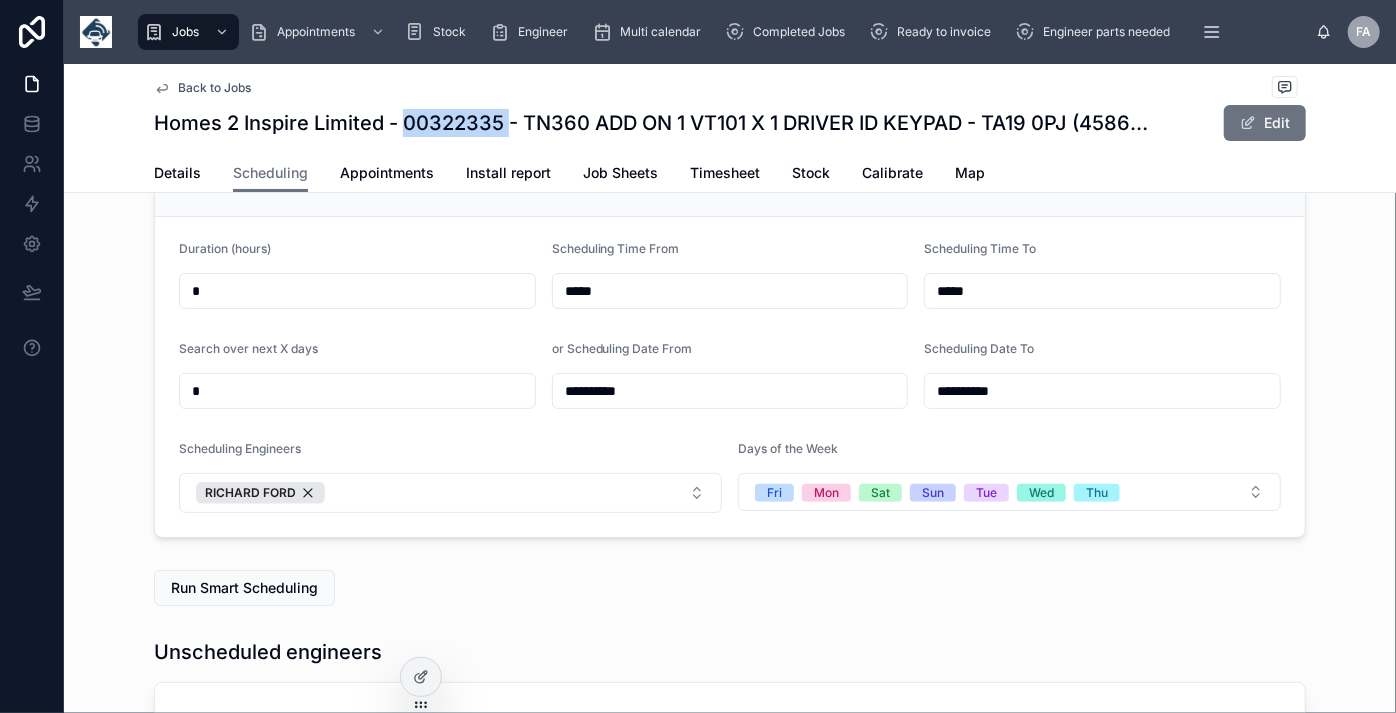 click on "Homes 2 Inspire Limited - 00322335 - TN360 ADD ON  1 VT101 X 1 DRIVER ID KEYPAD - TA19 0PJ (45863.356337523146)" at bounding box center [655, 123] 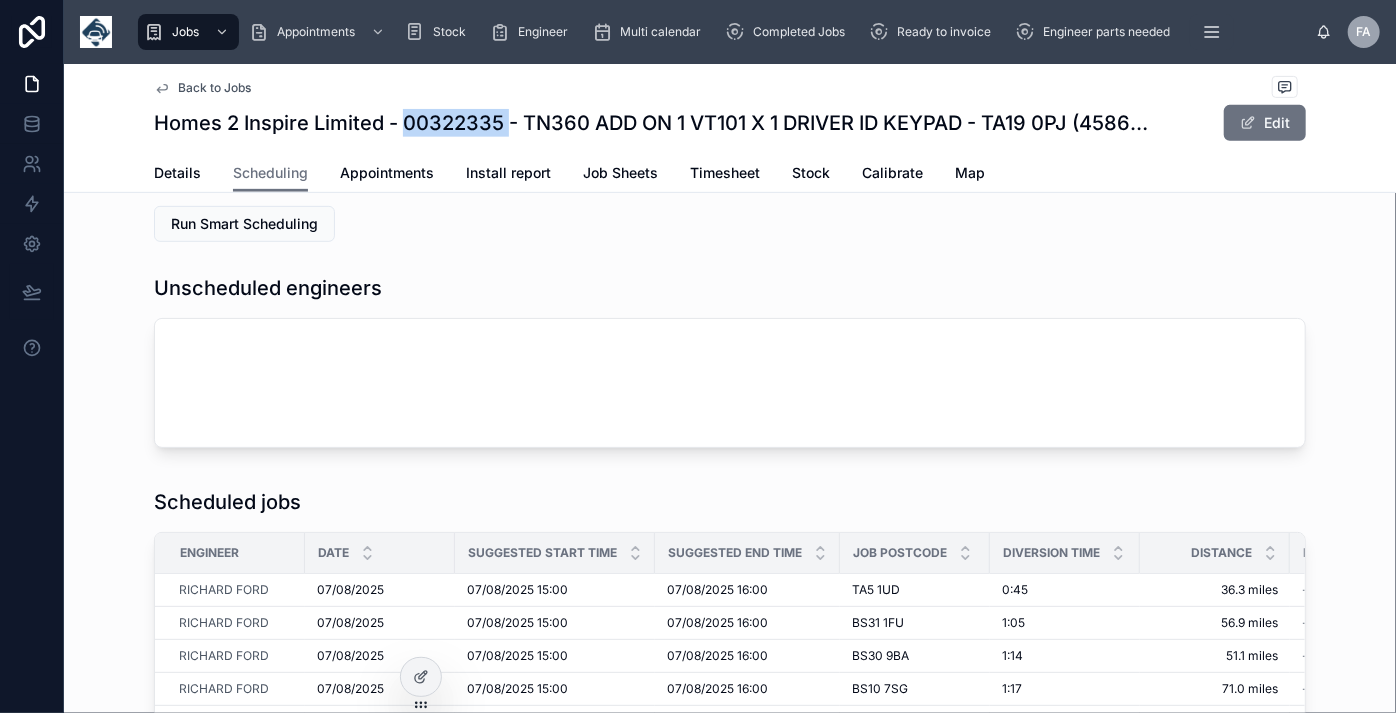 scroll, scrollTop: 0, scrollLeft: 0, axis: both 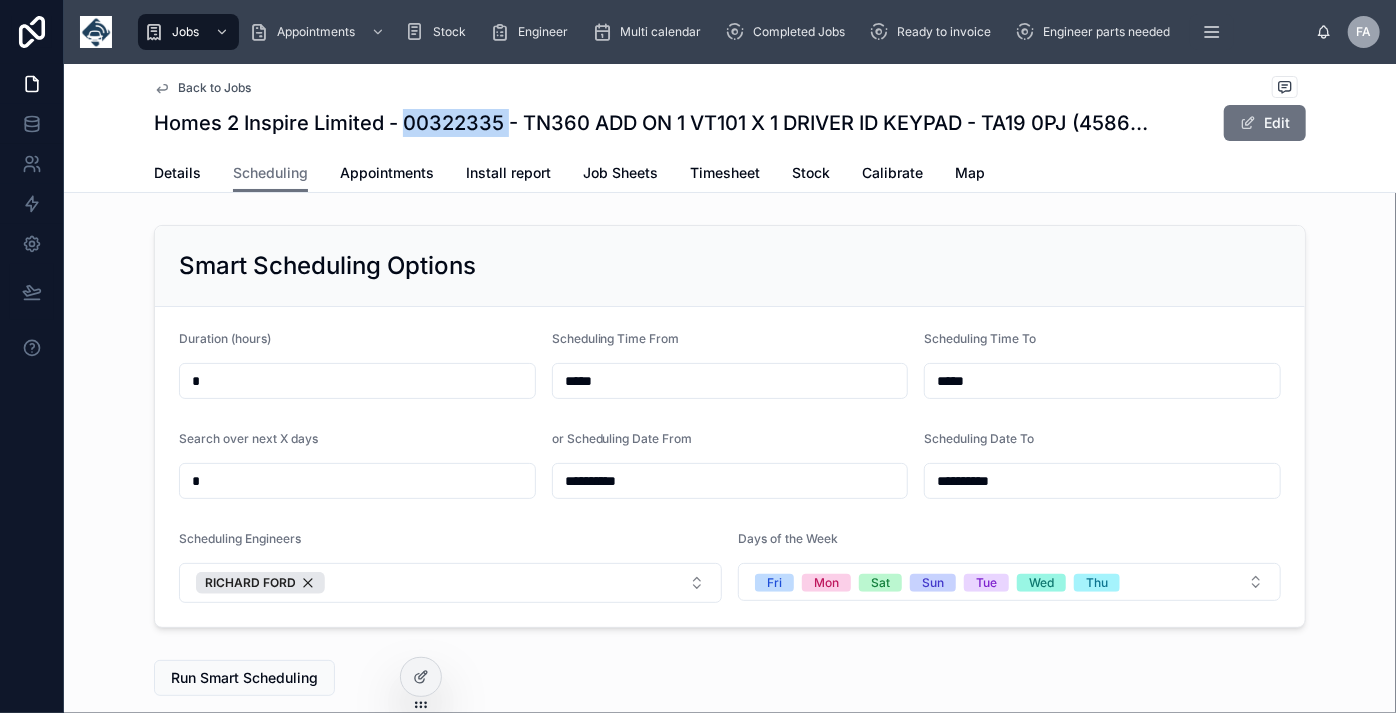 click on "Back to Jobs" at bounding box center [214, 88] 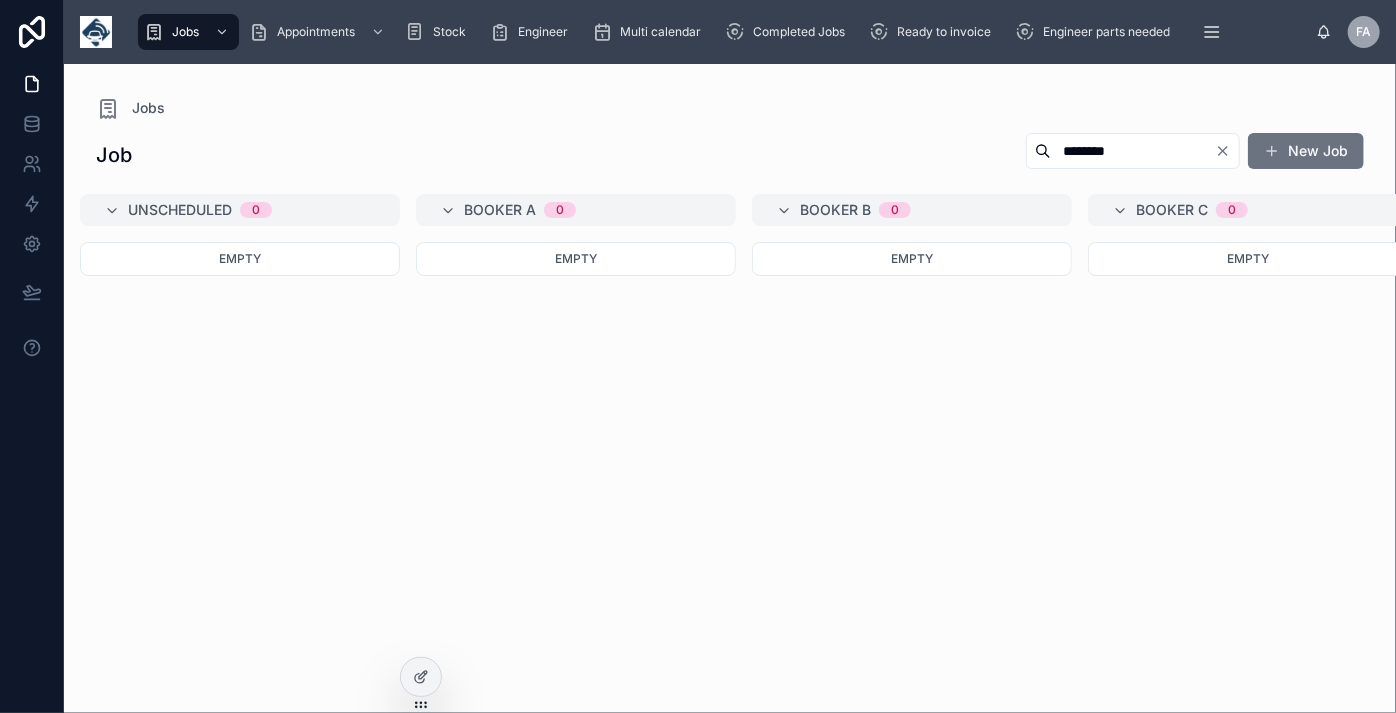 click 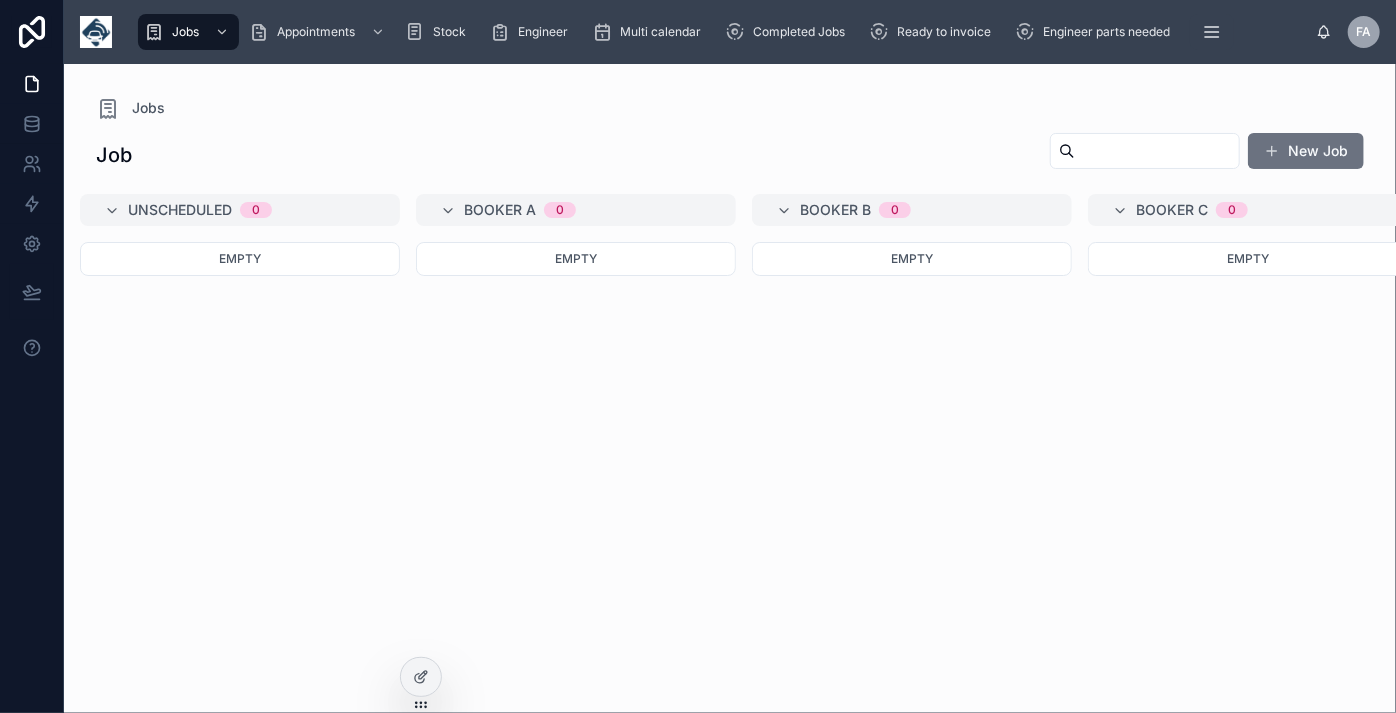 click on "********" at bounding box center (1157, 151) 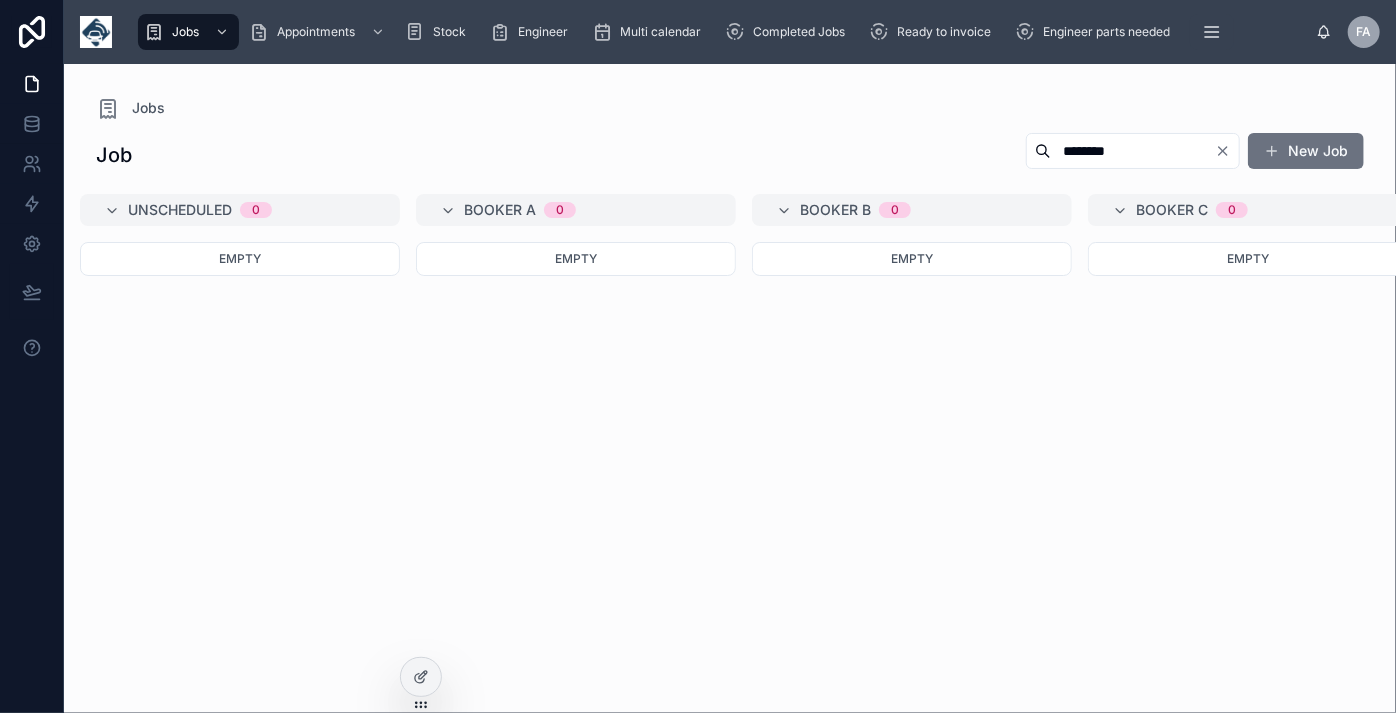 scroll, scrollTop: 0, scrollLeft: 412, axis: horizontal 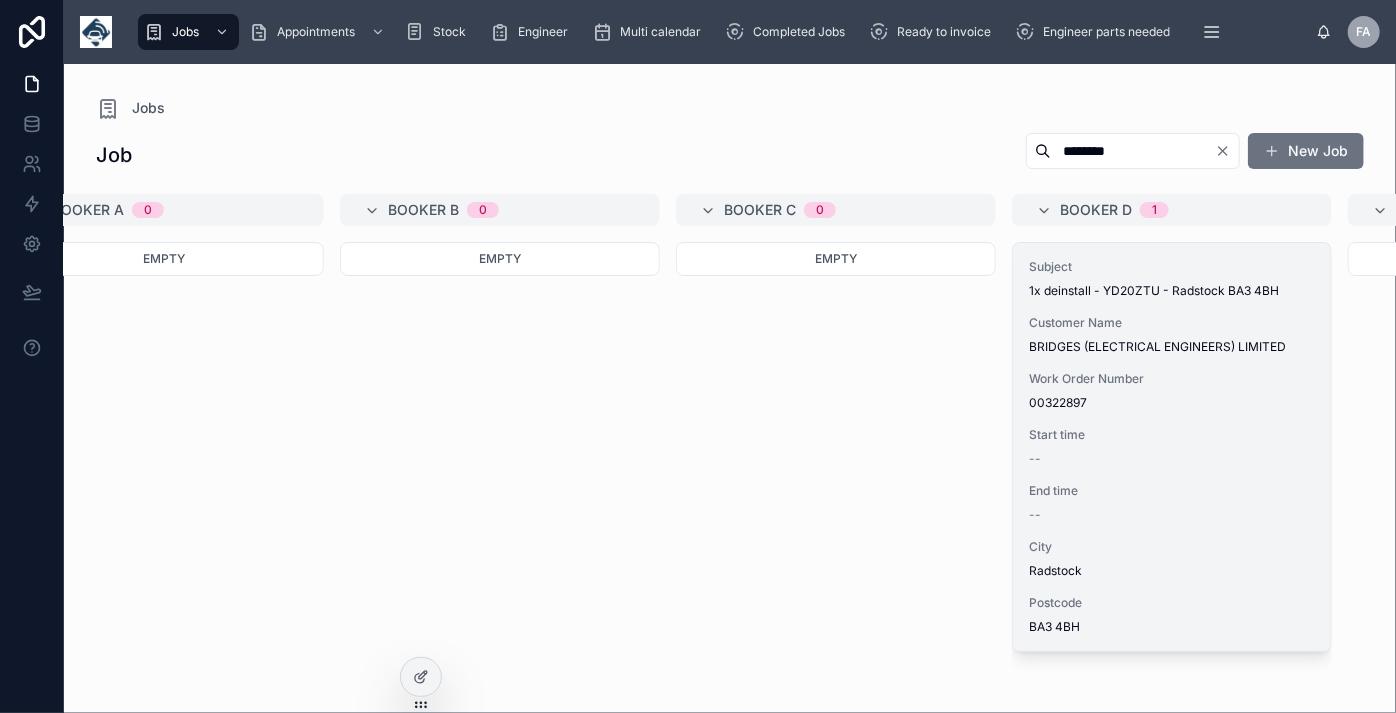 type on "********" 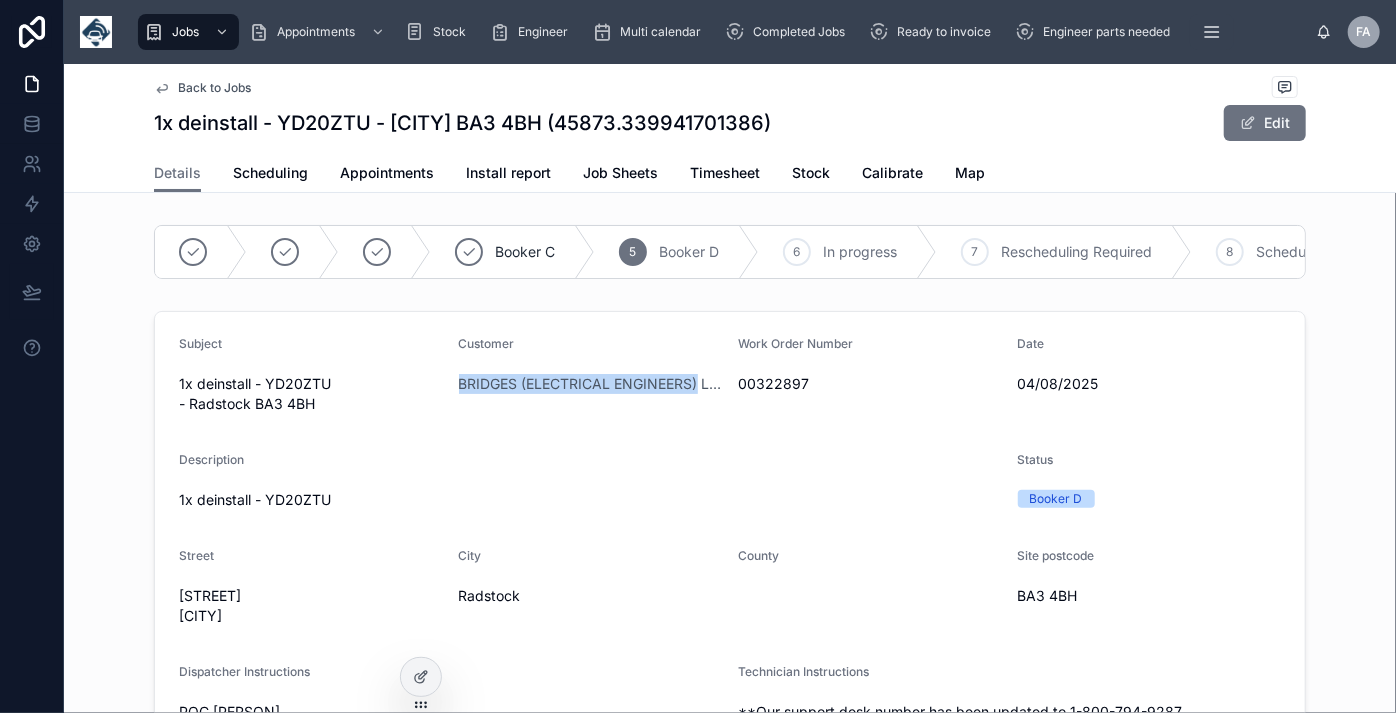 drag, startPoint x: 448, startPoint y: 394, endPoint x: 690, endPoint y: 408, distance: 242.40462 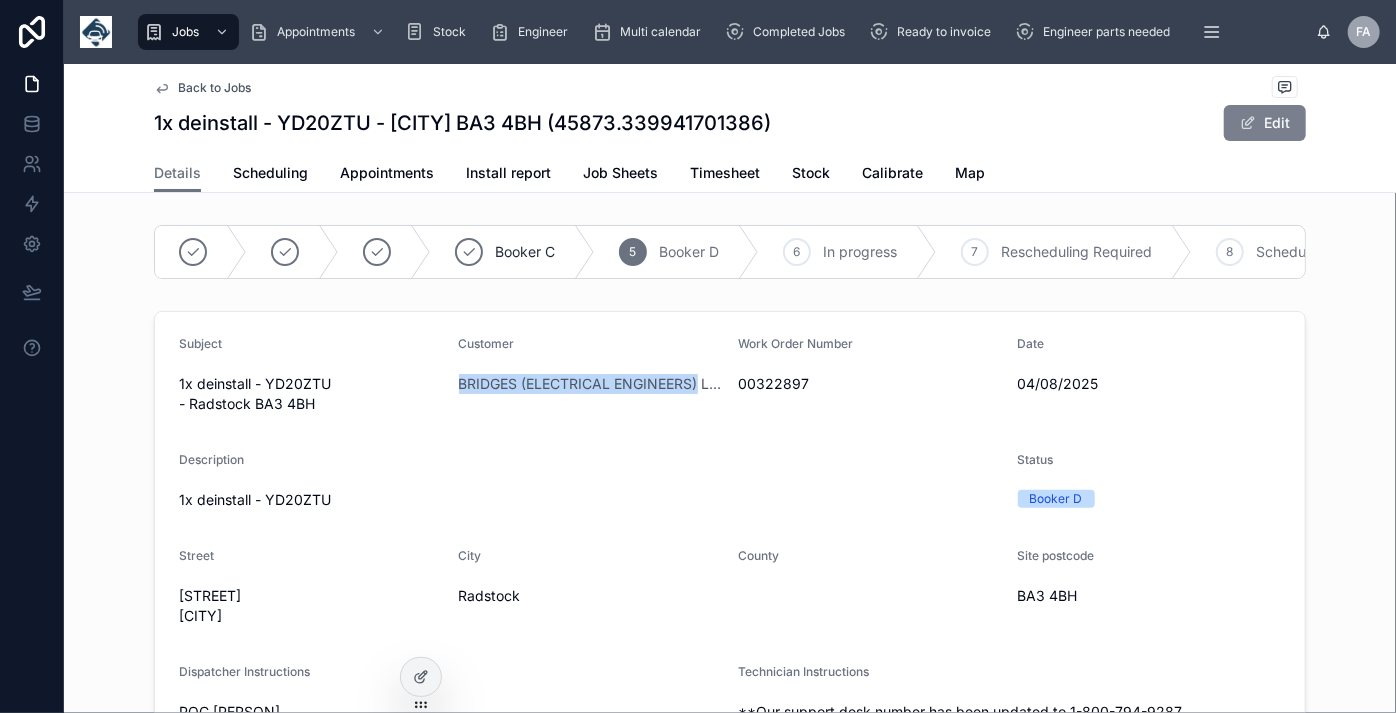 copy on "BRIDGES (ELECTRICAL ENGINEERS)" 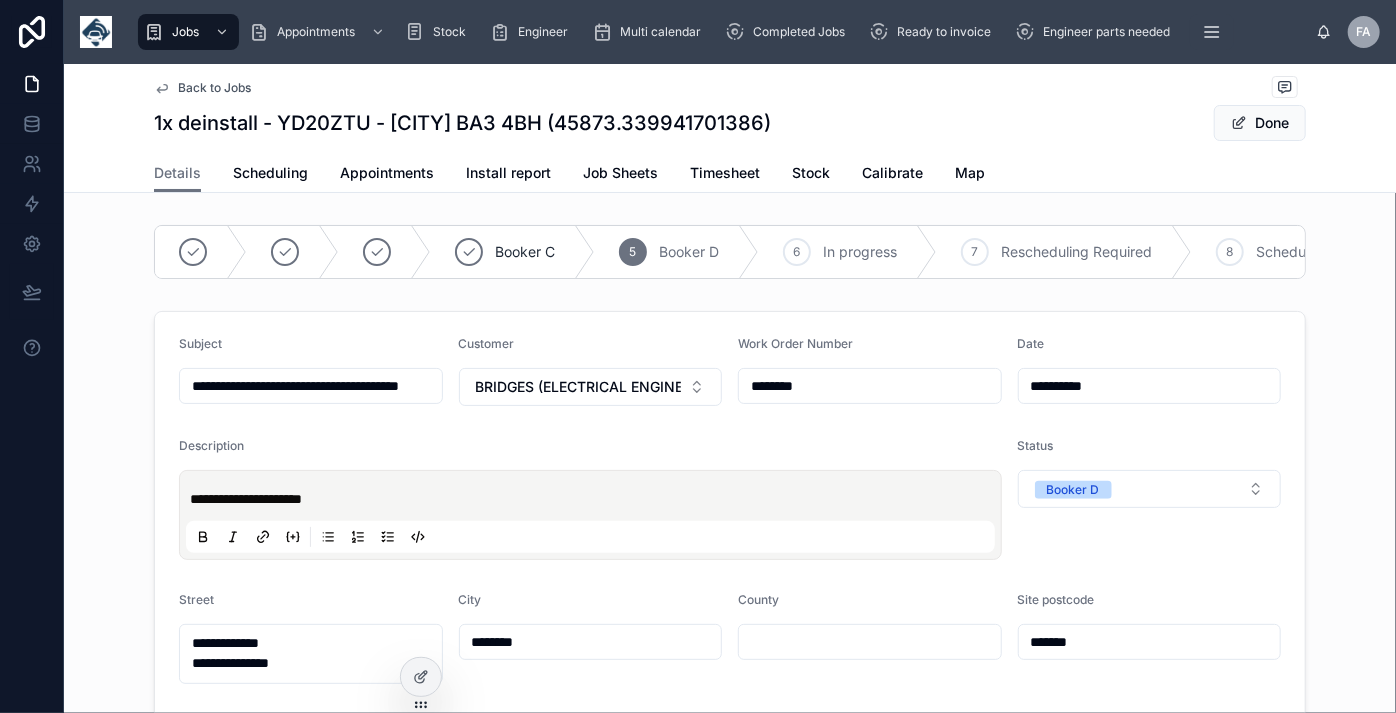 click on "**********" at bounding box center [311, 386] 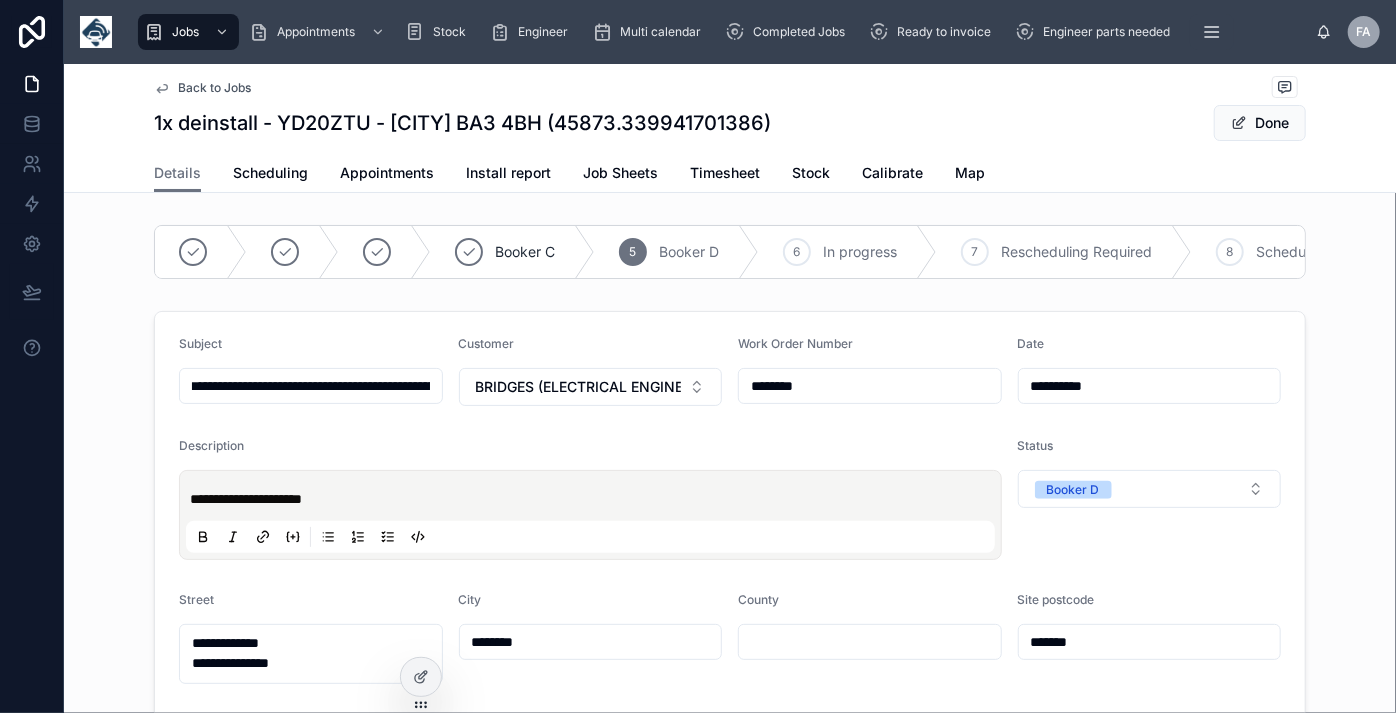 type on "**********" 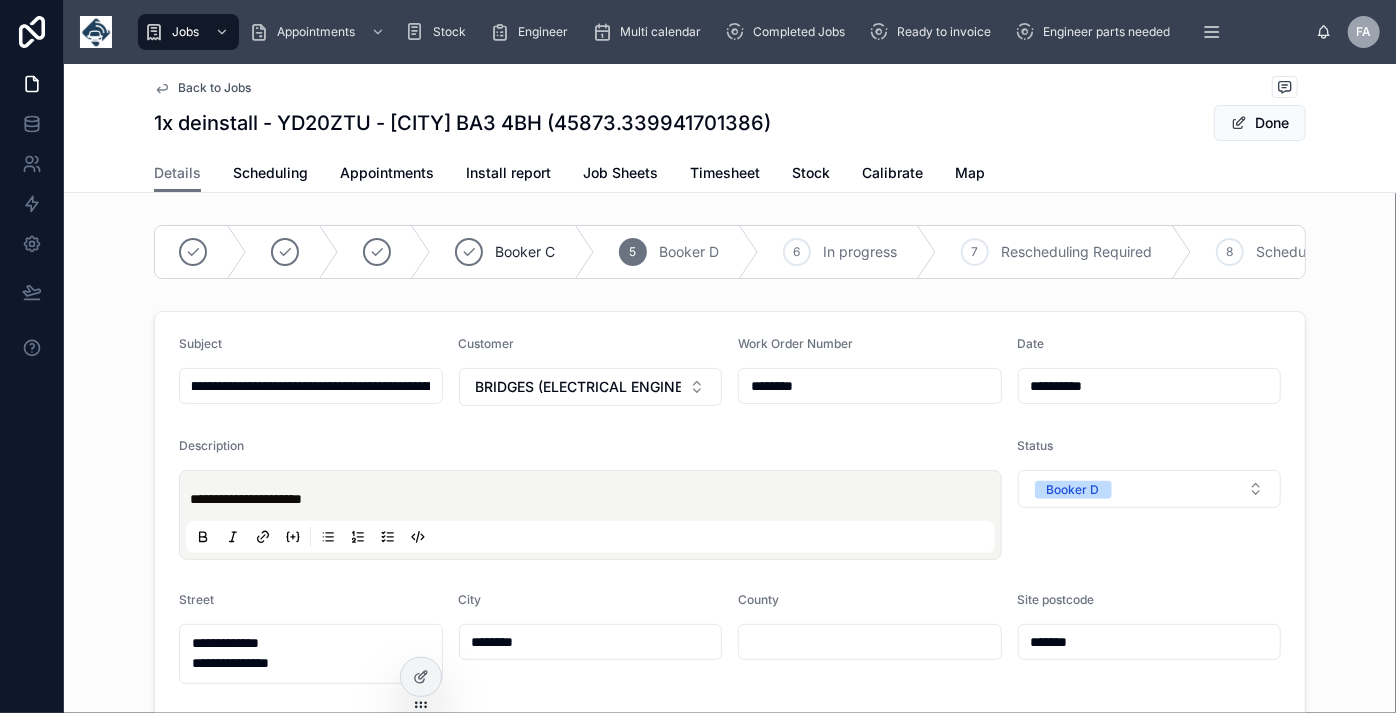 type on "**********" 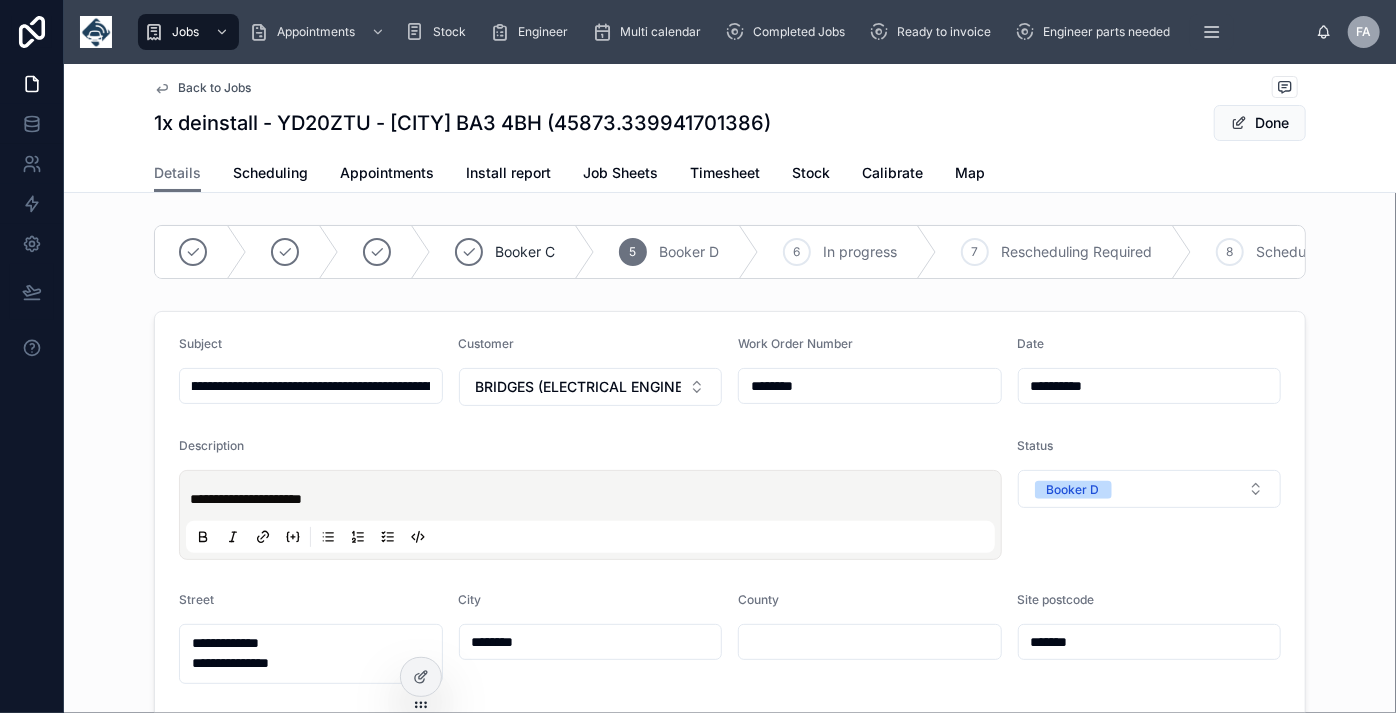type on "**********" 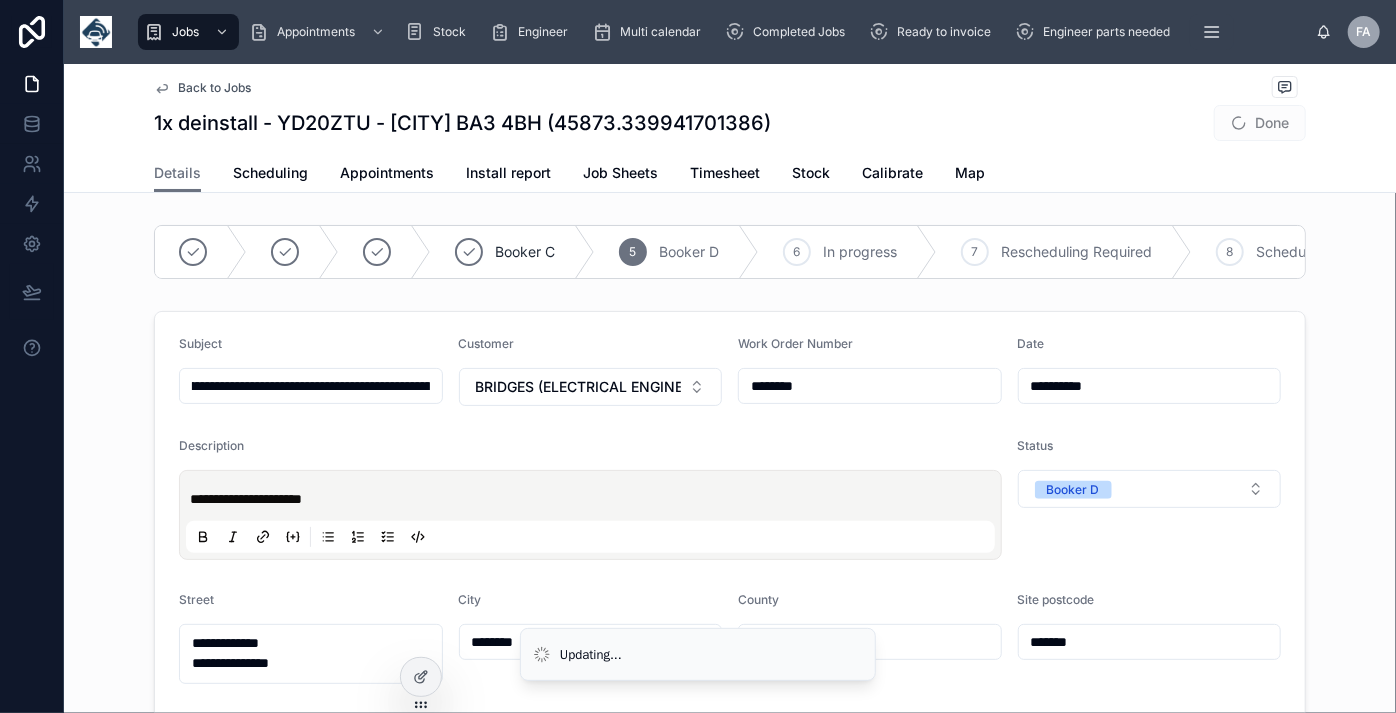 type on "**********" 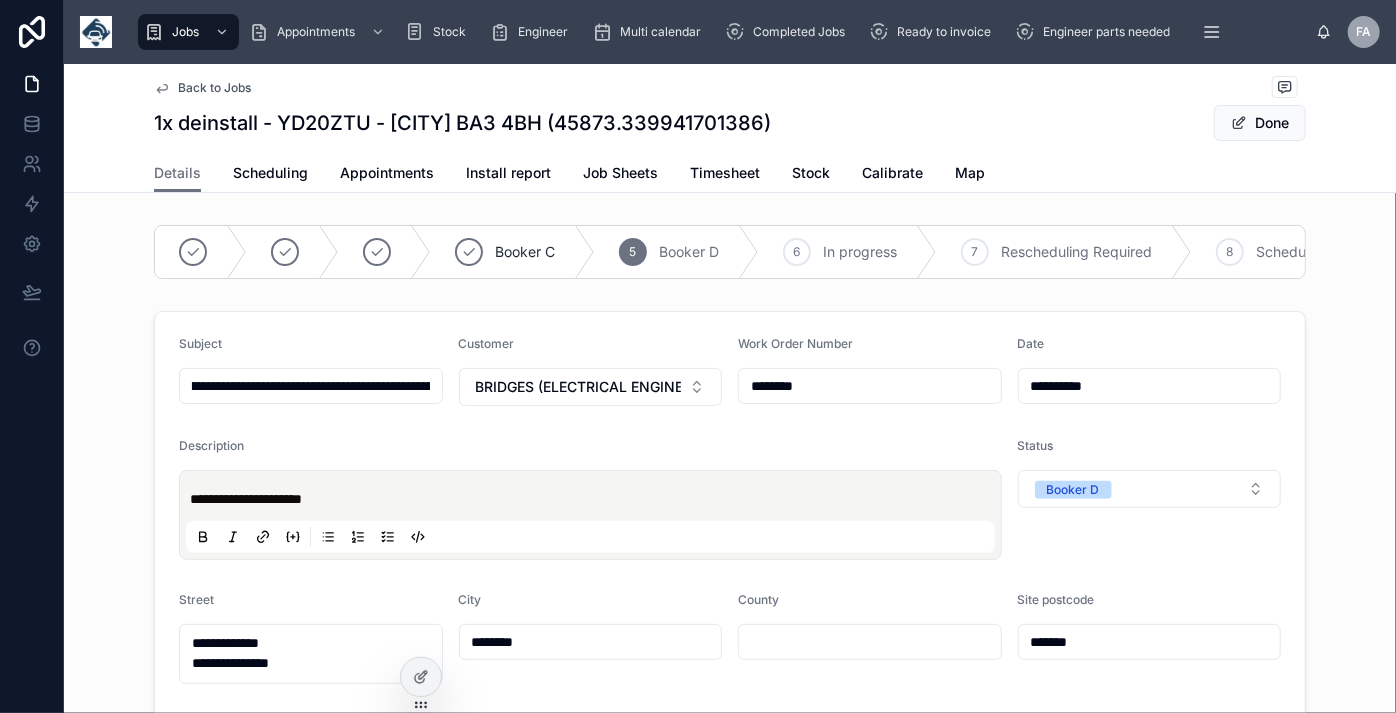 type on "**********" 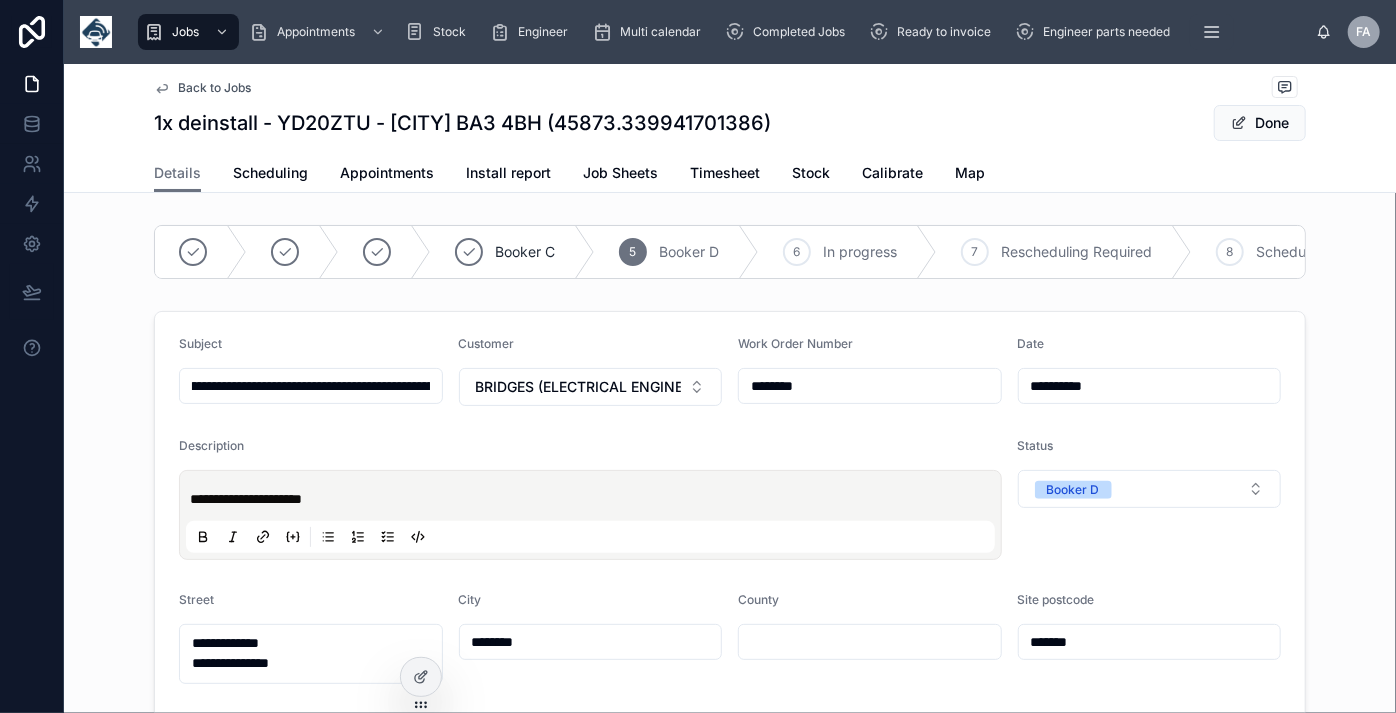 type on "**********" 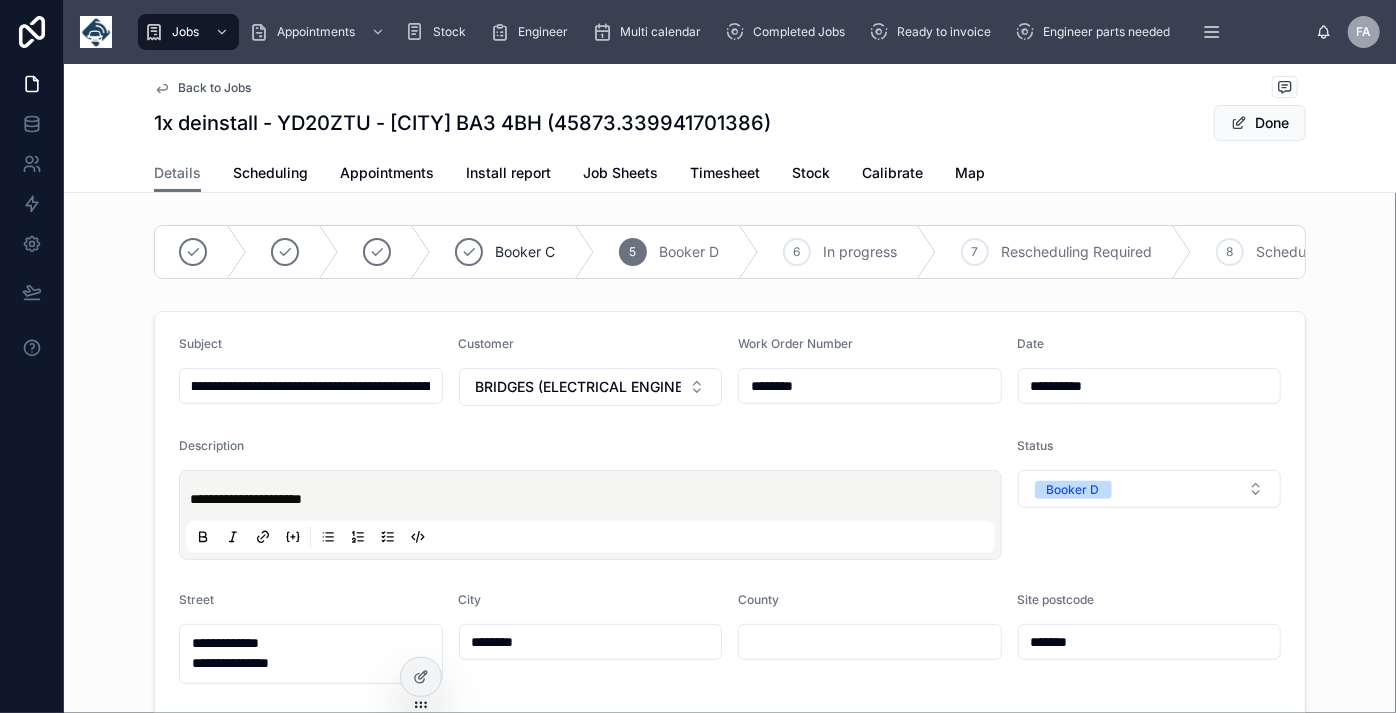 type on "**********" 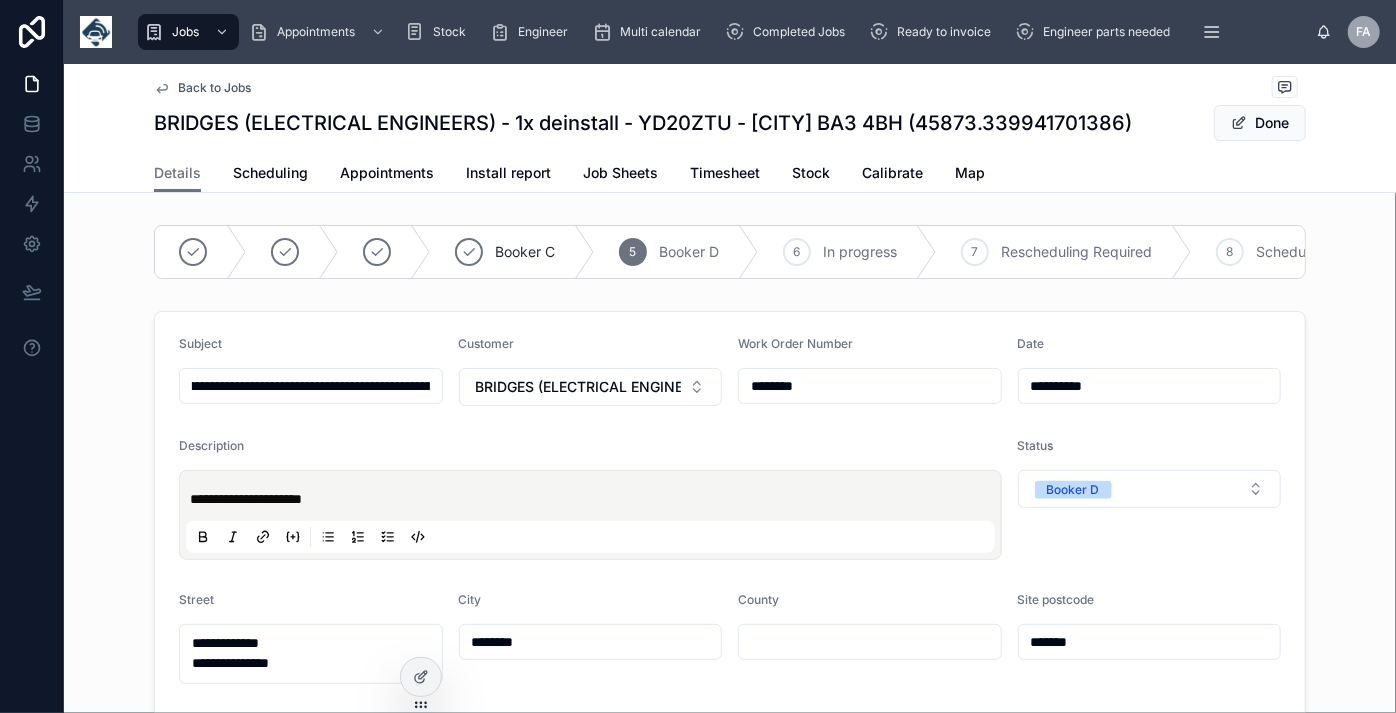 type on "**********" 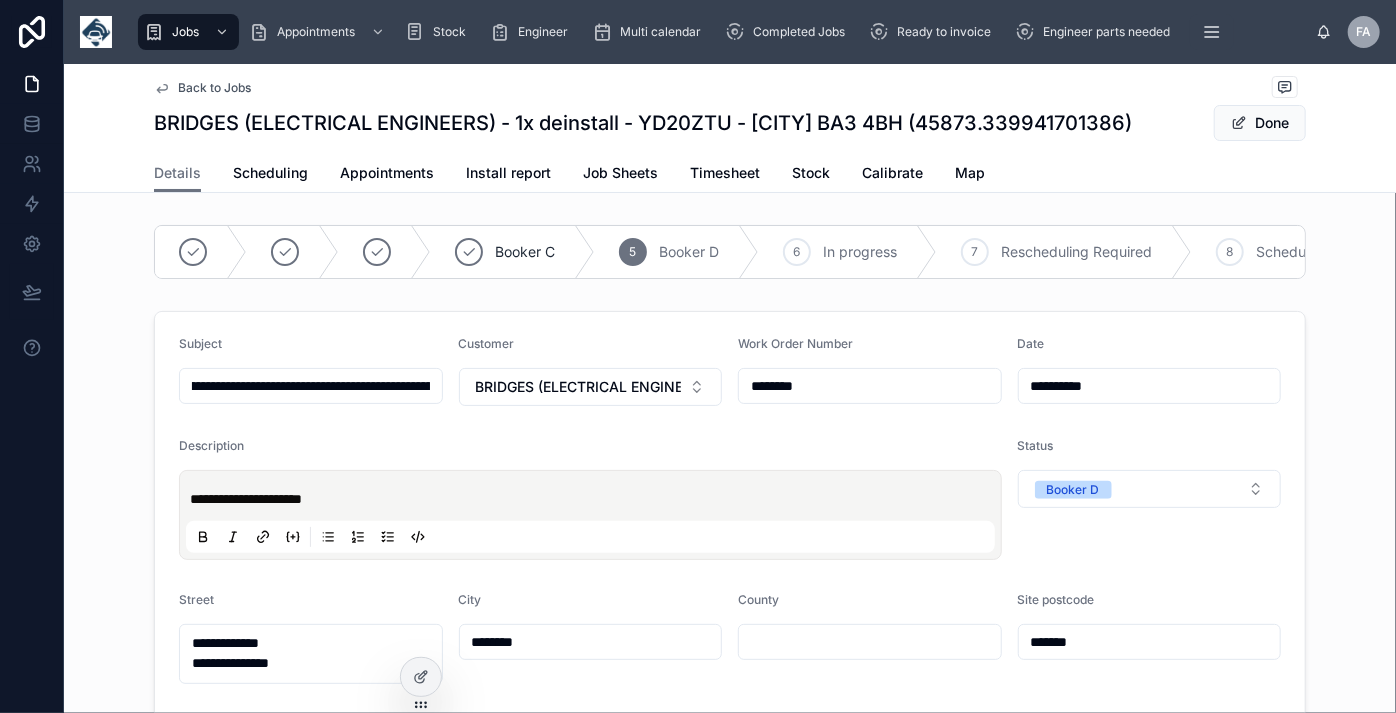 type on "**********" 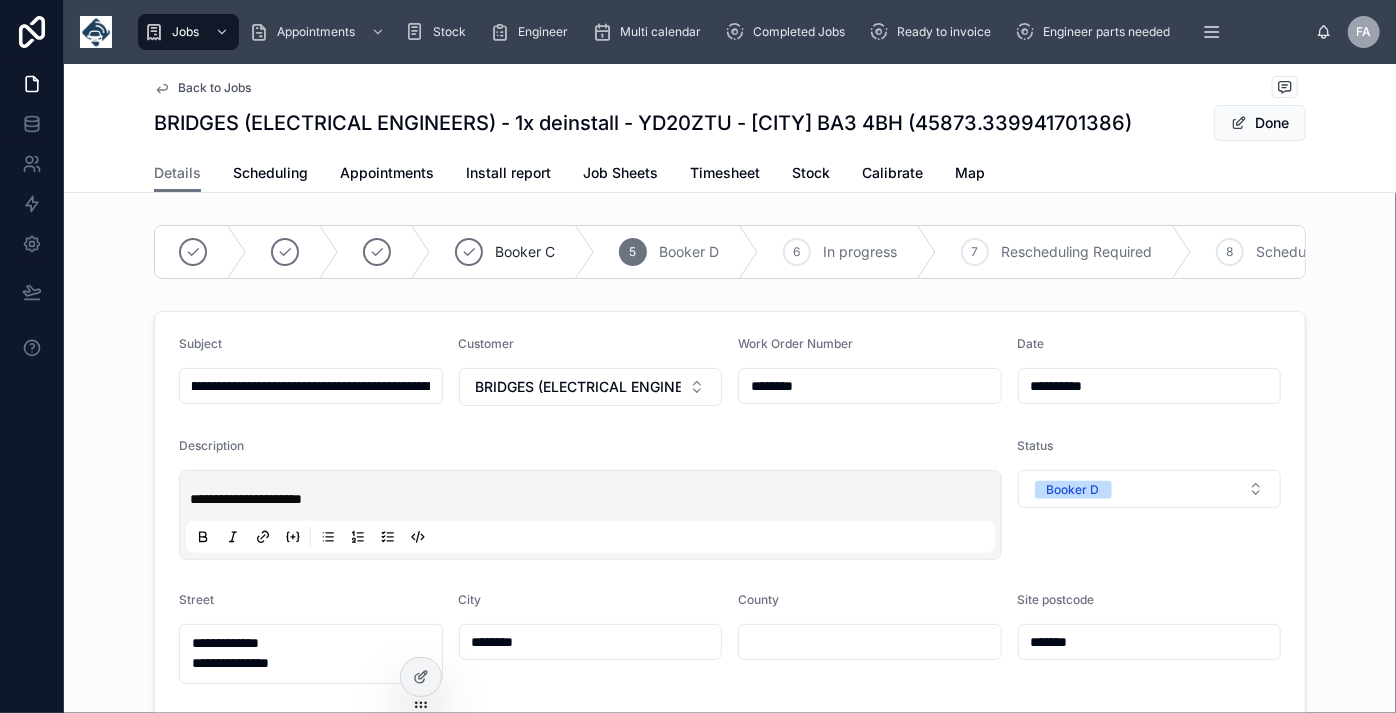 type on "**********" 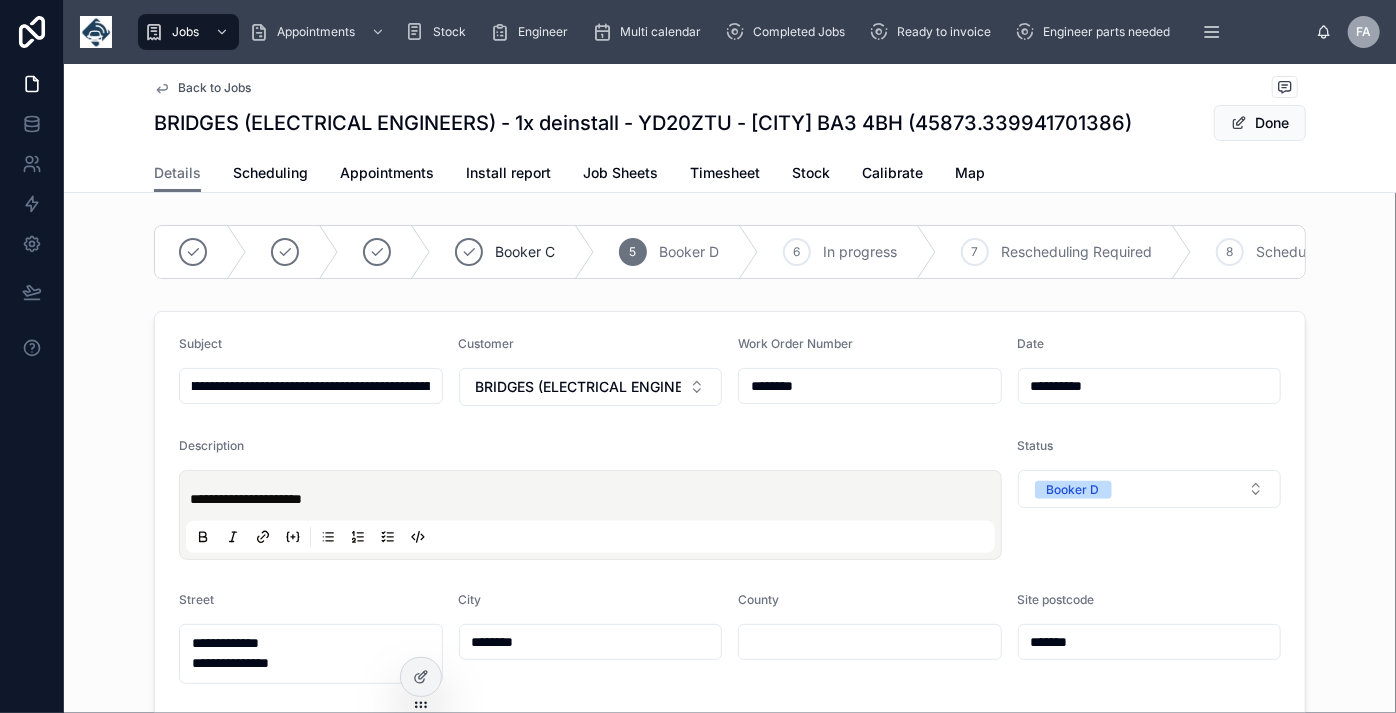 type on "**********" 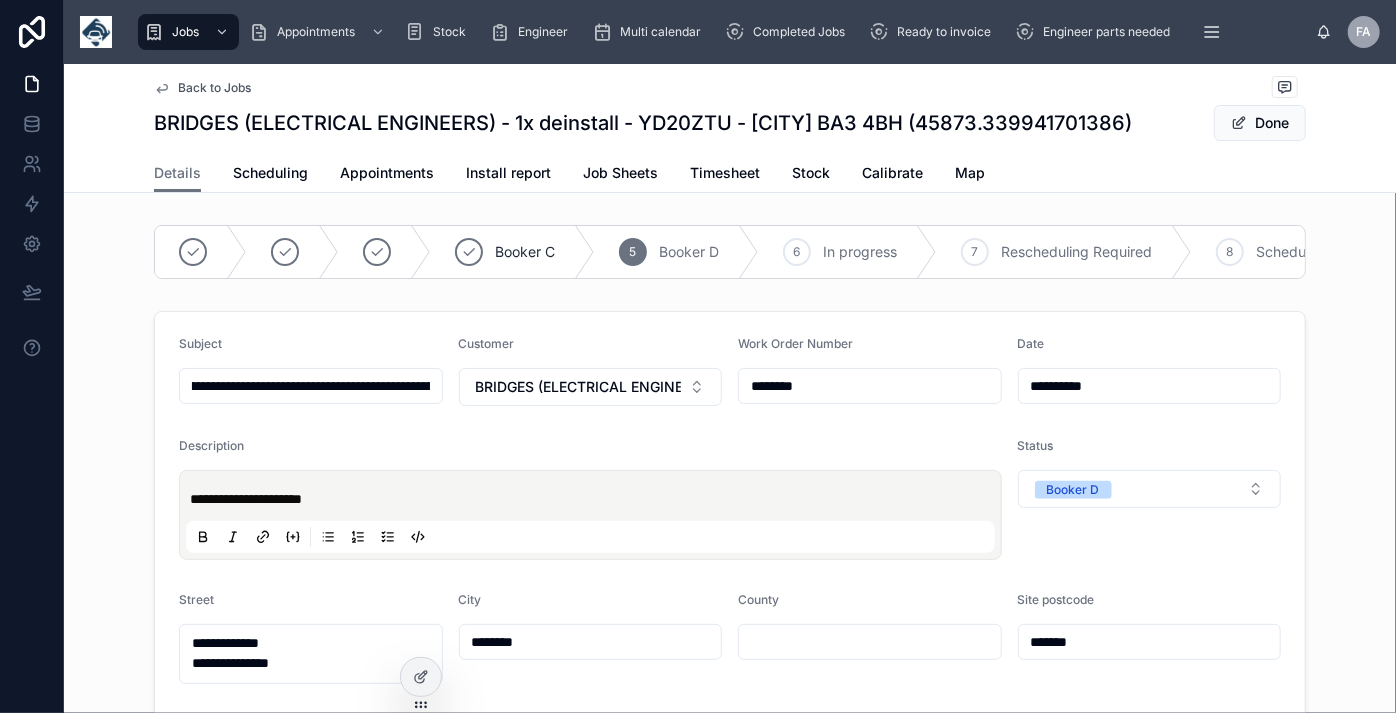 type on "**********" 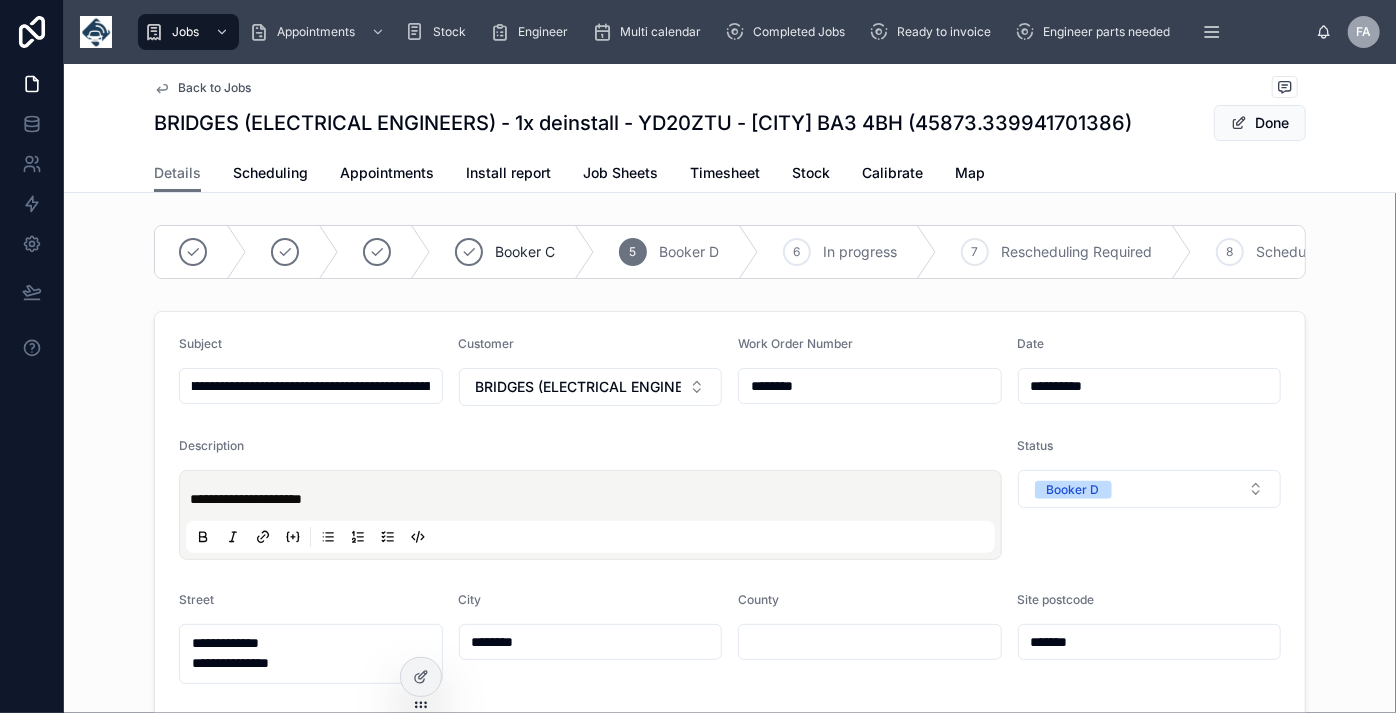 type on "**********" 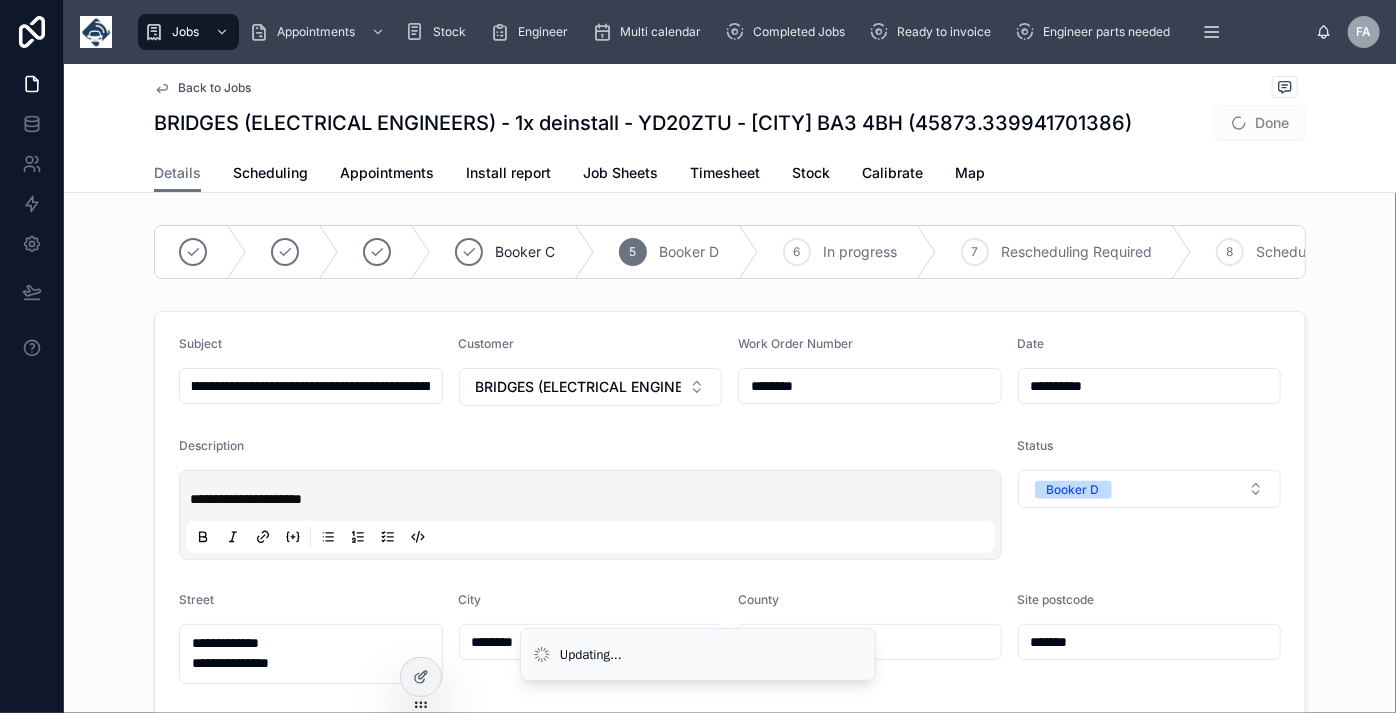 scroll, scrollTop: 0, scrollLeft: 390, axis: horizontal 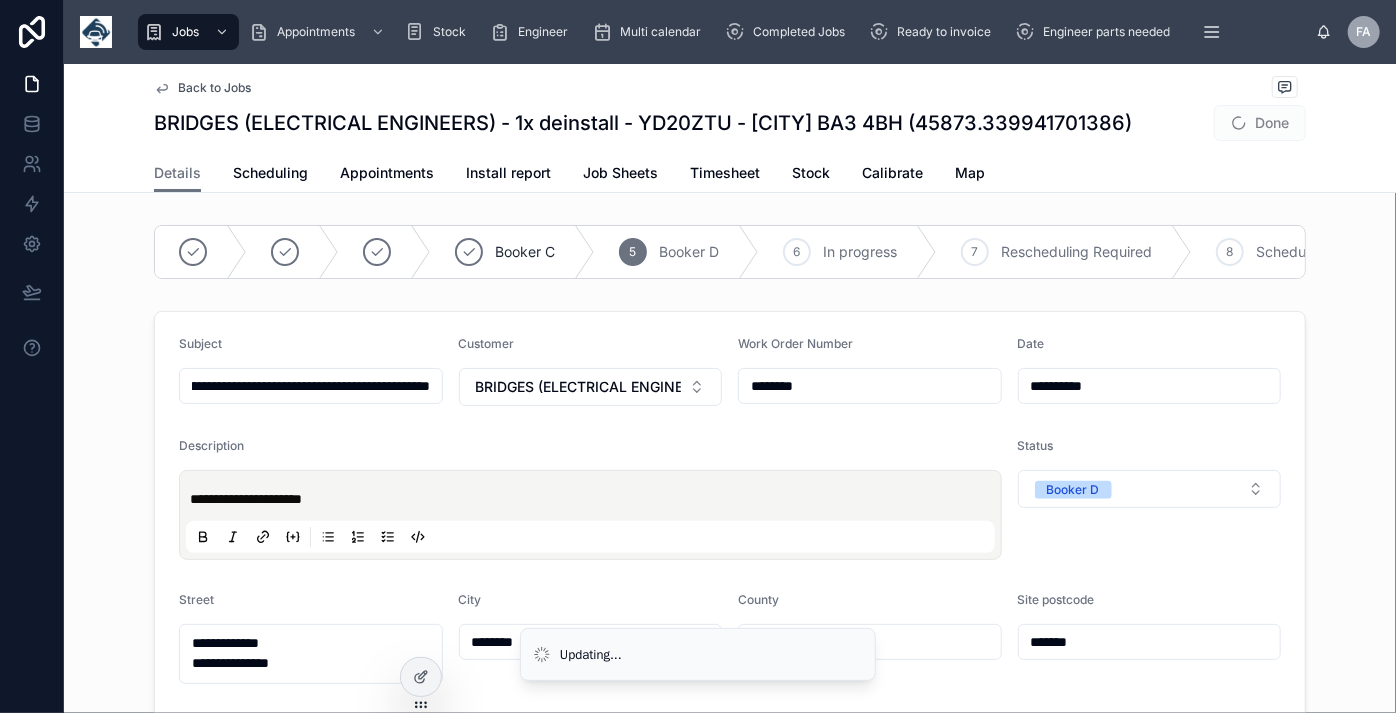 type on "**********" 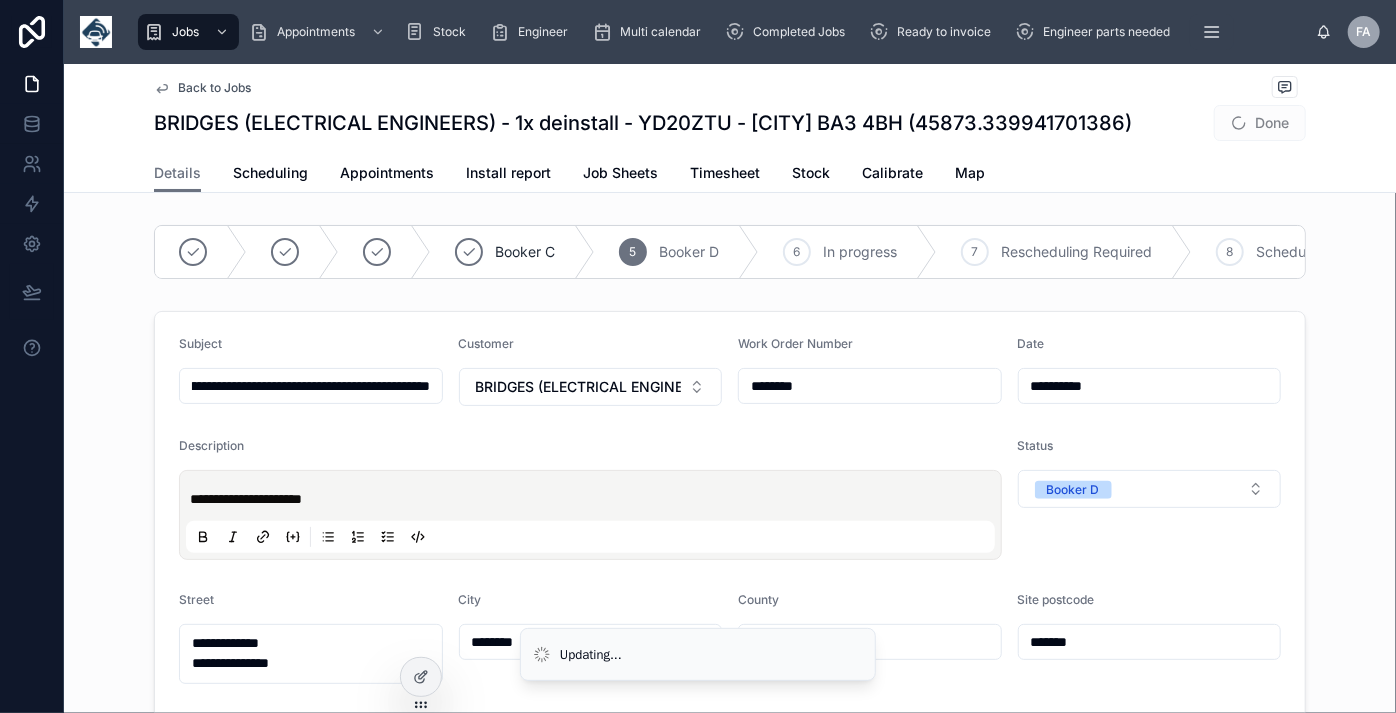 type on "**********" 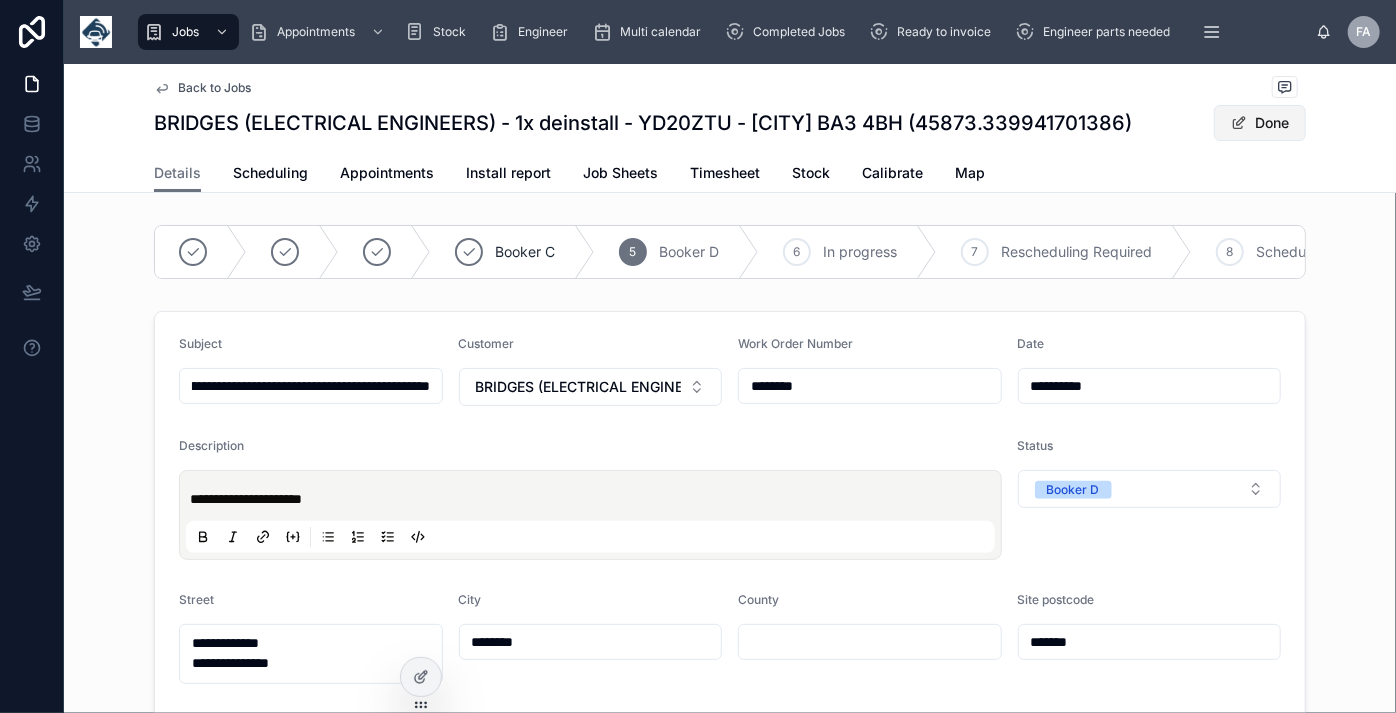 type on "**********" 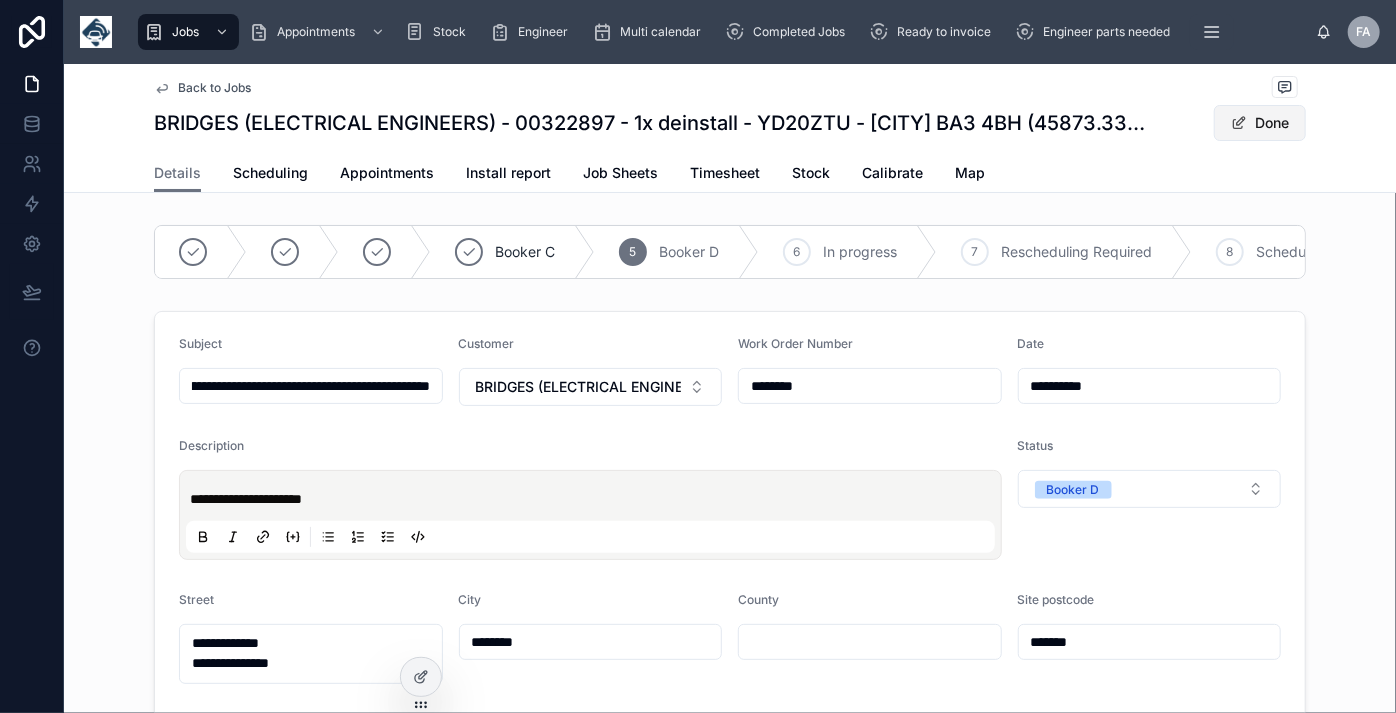 type on "**********" 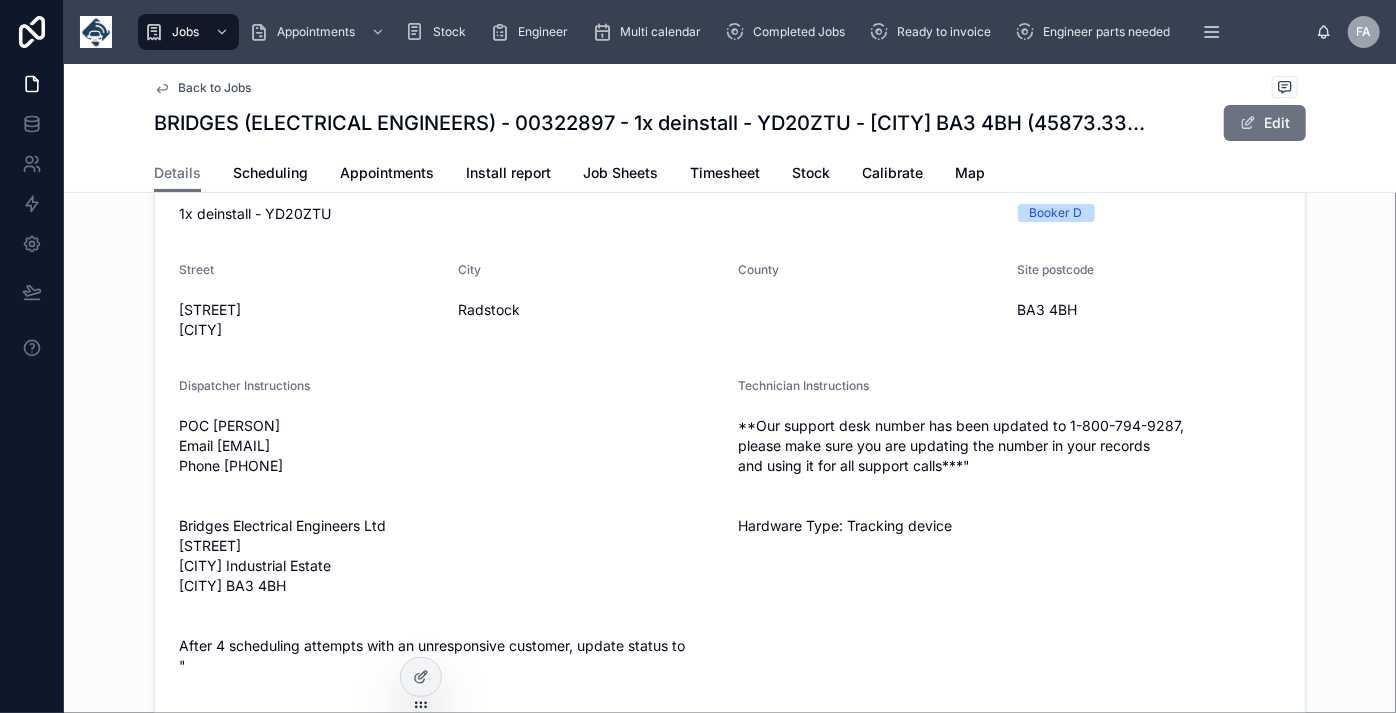 scroll, scrollTop: 0, scrollLeft: 0, axis: both 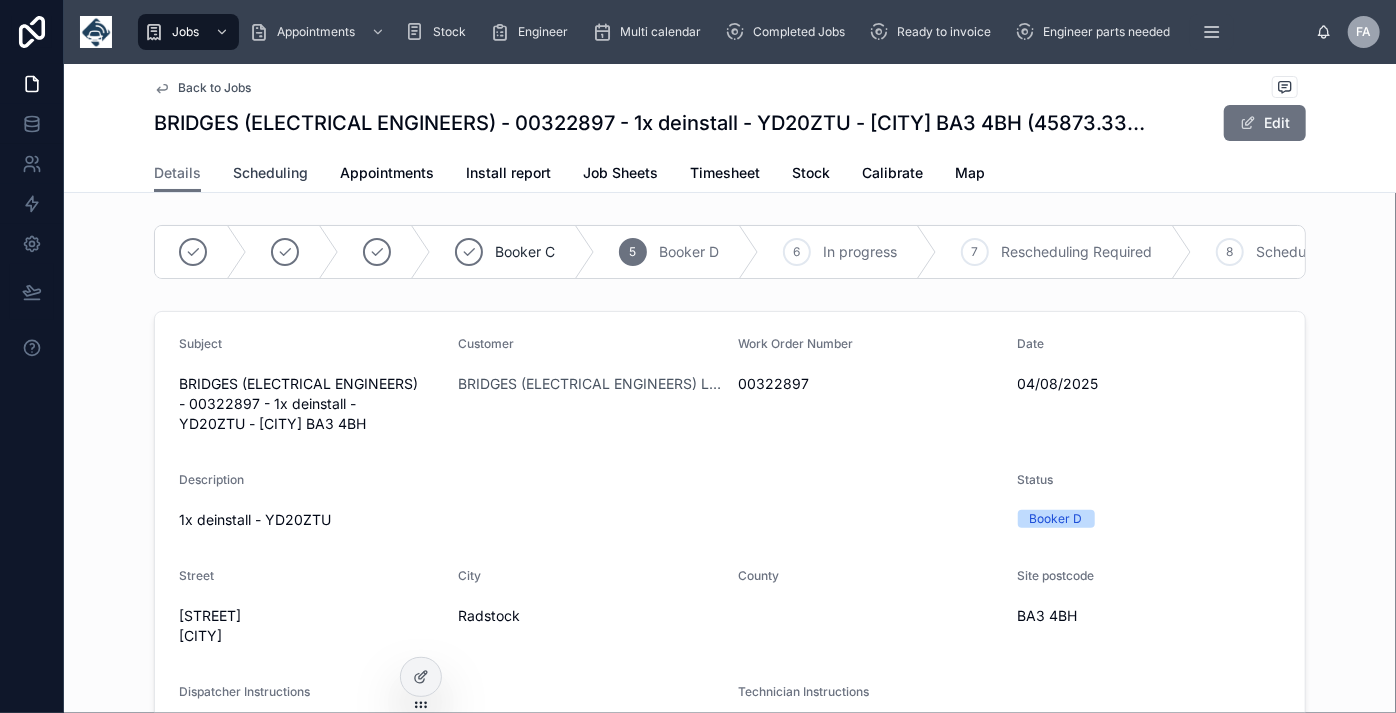 click on "Scheduling" at bounding box center (270, 173) 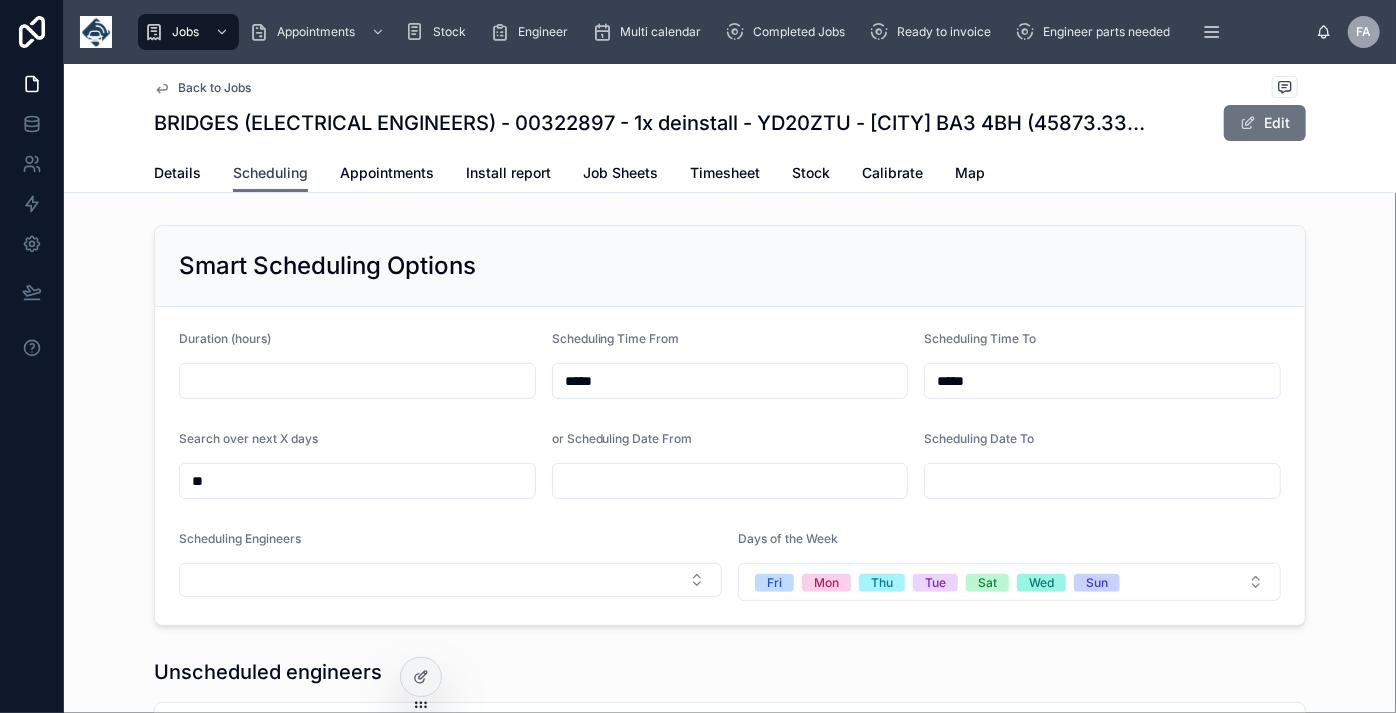 scroll, scrollTop: 0, scrollLeft: 1501, axis: horizontal 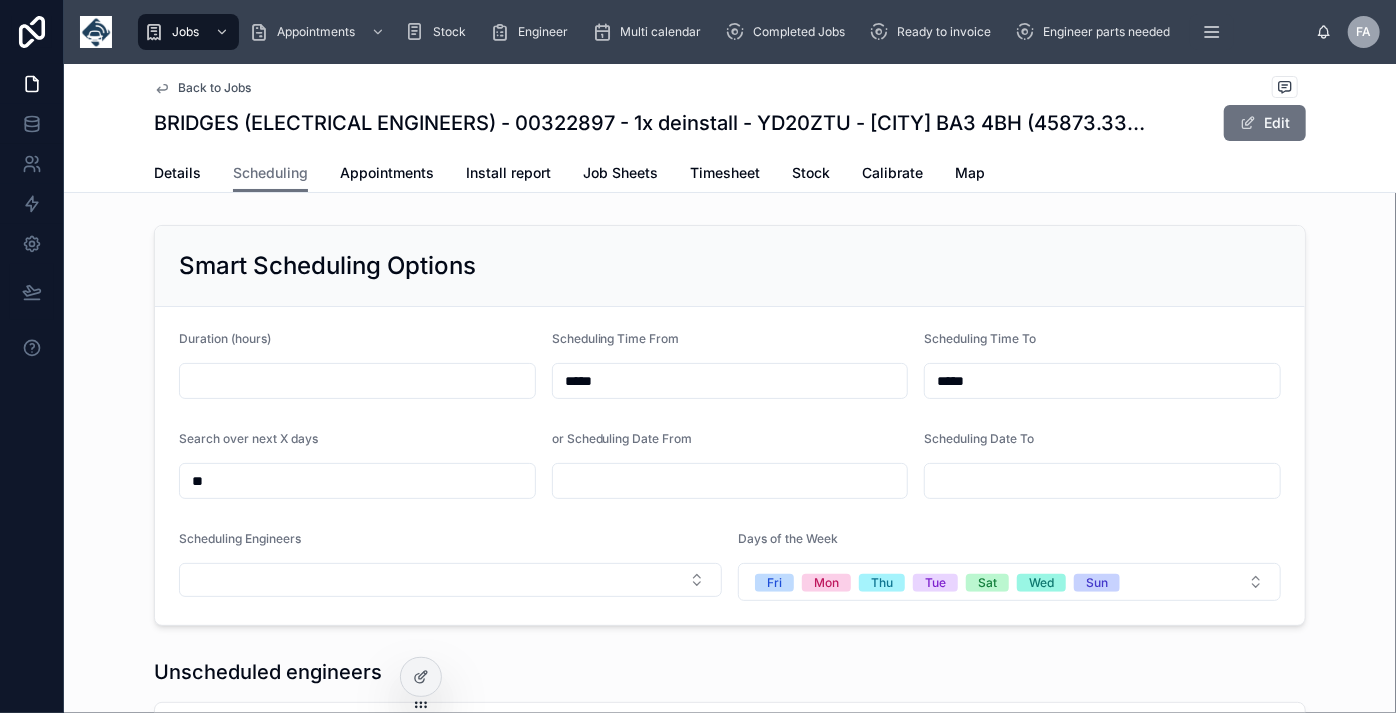 click on "Duration (hours) Scheduling Time From ***** Scheduling Time To ***** Search over next X days ** or Scheduling Date From Scheduling Date To Scheduling Engineers Days of the Week Fri Mon Thu Tue Sat Wed Sun" at bounding box center [730, 466] 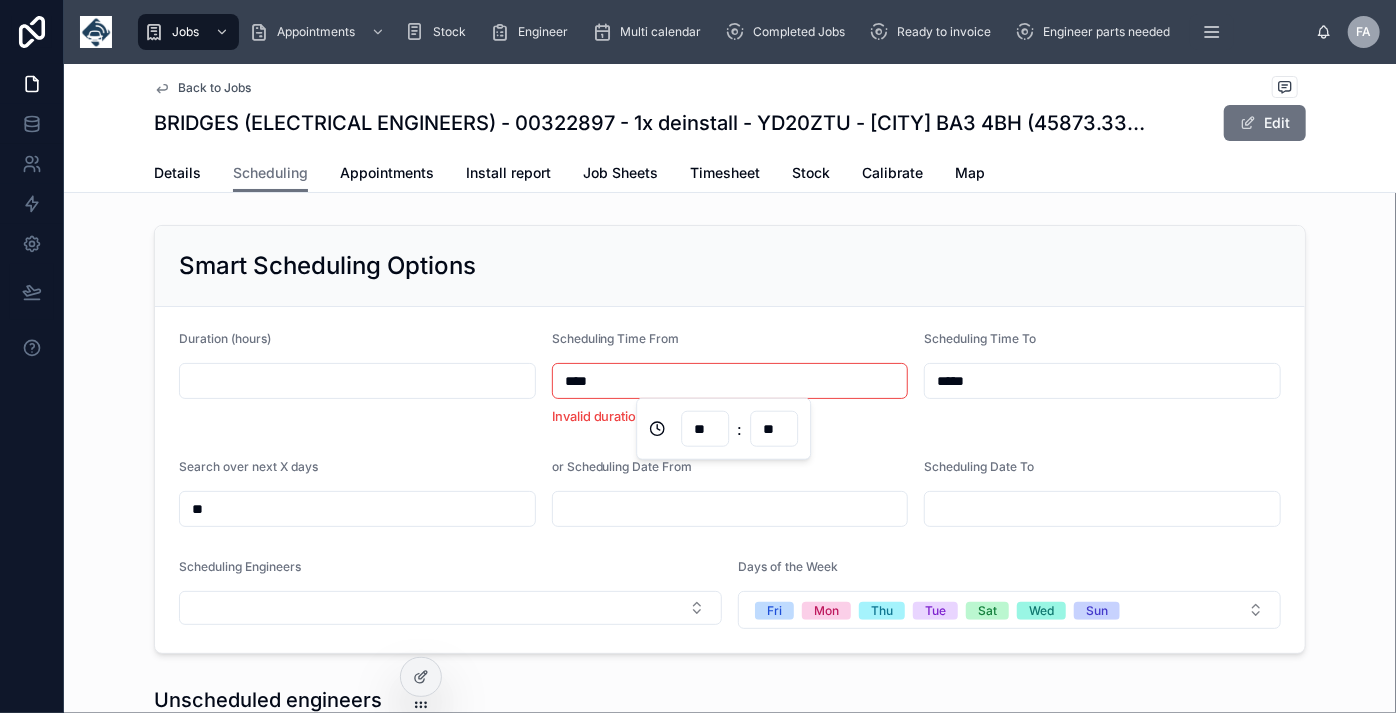 type on "*****" 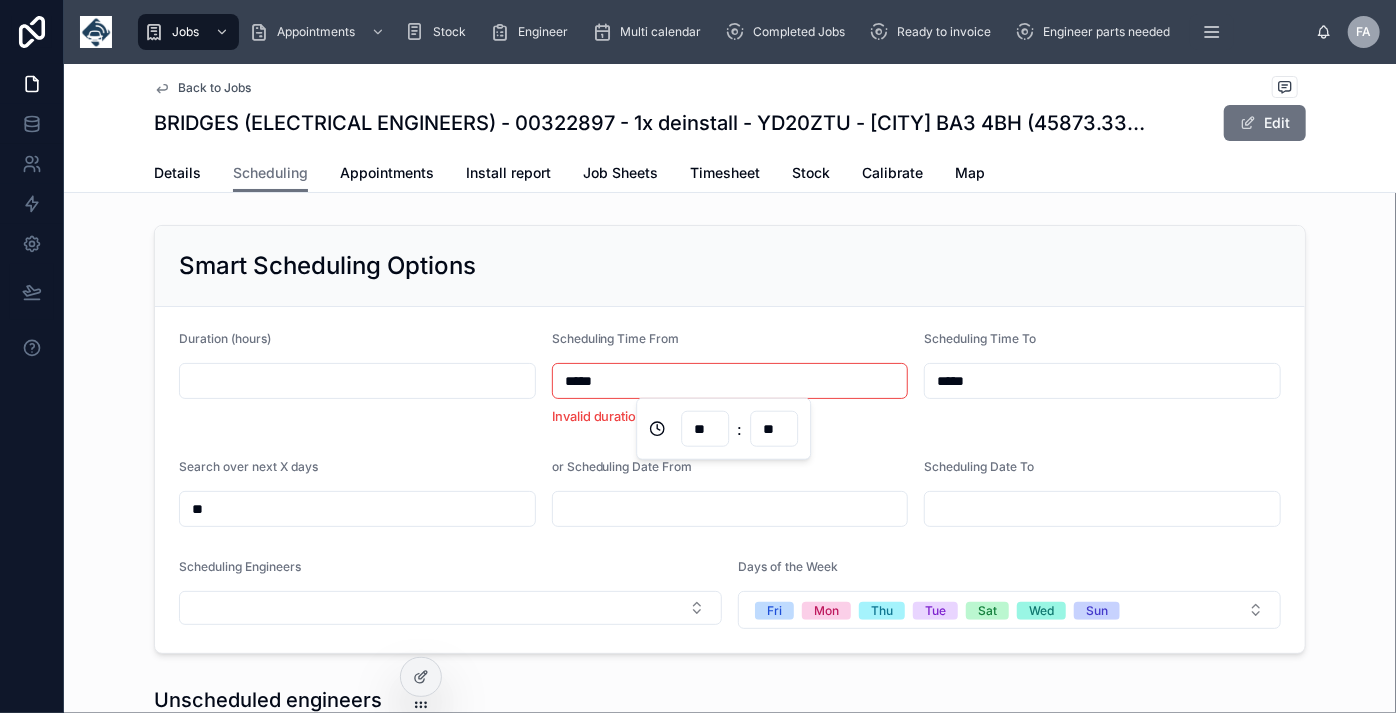 type on "**" 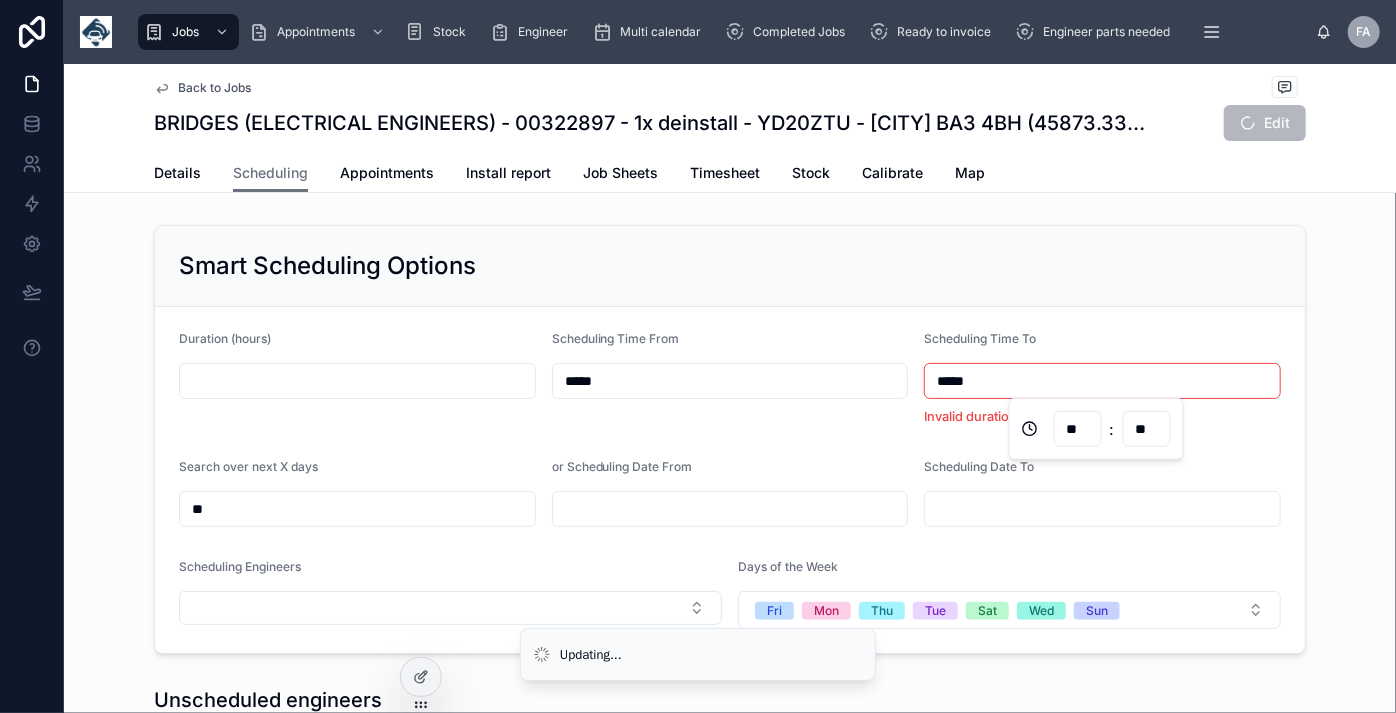 type on "*****" 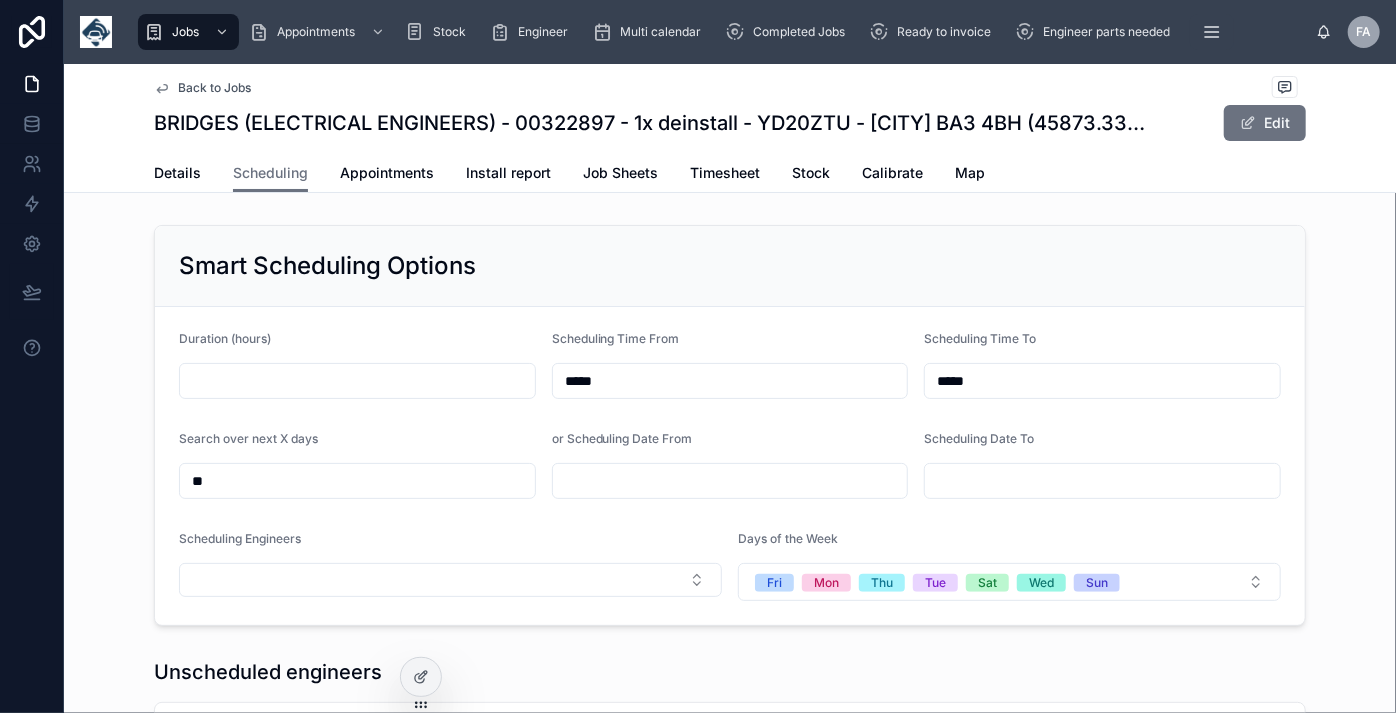 click at bounding box center (357, 381) 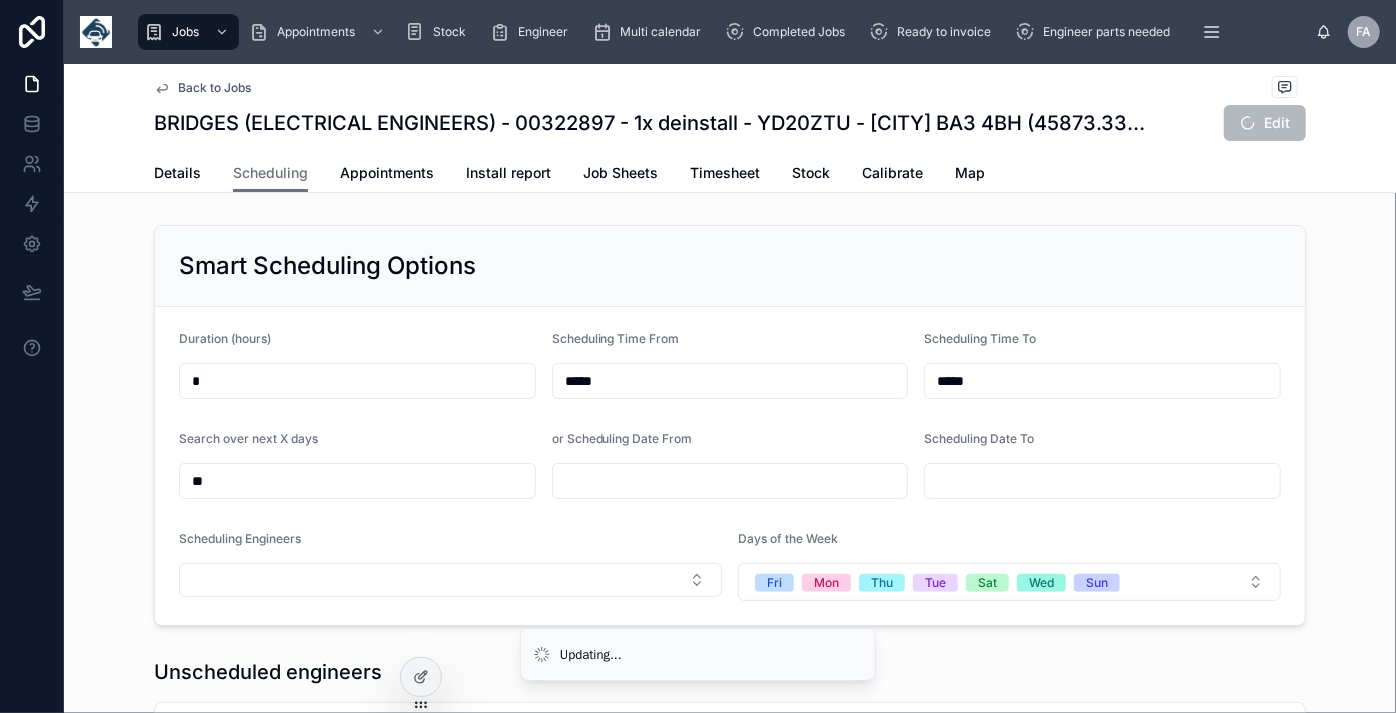 type on "*" 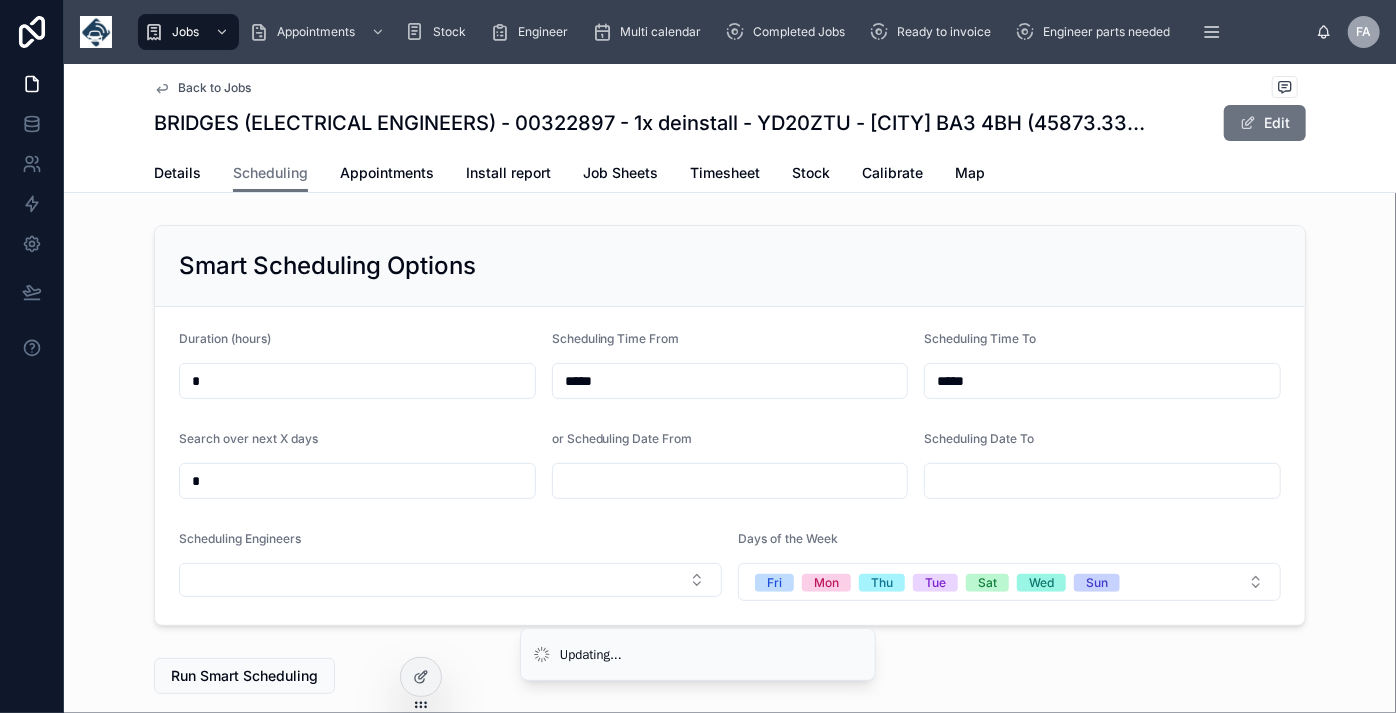 type on "*" 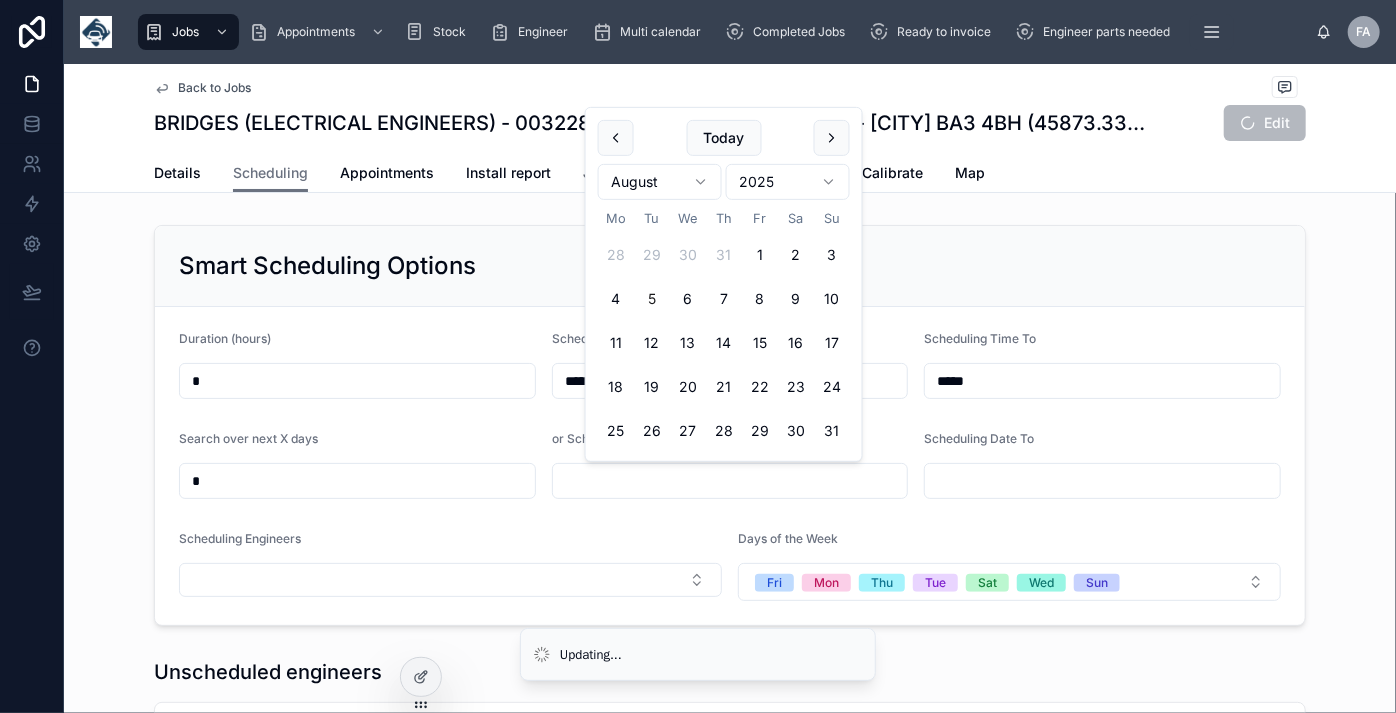 click on "7" at bounding box center [724, 299] 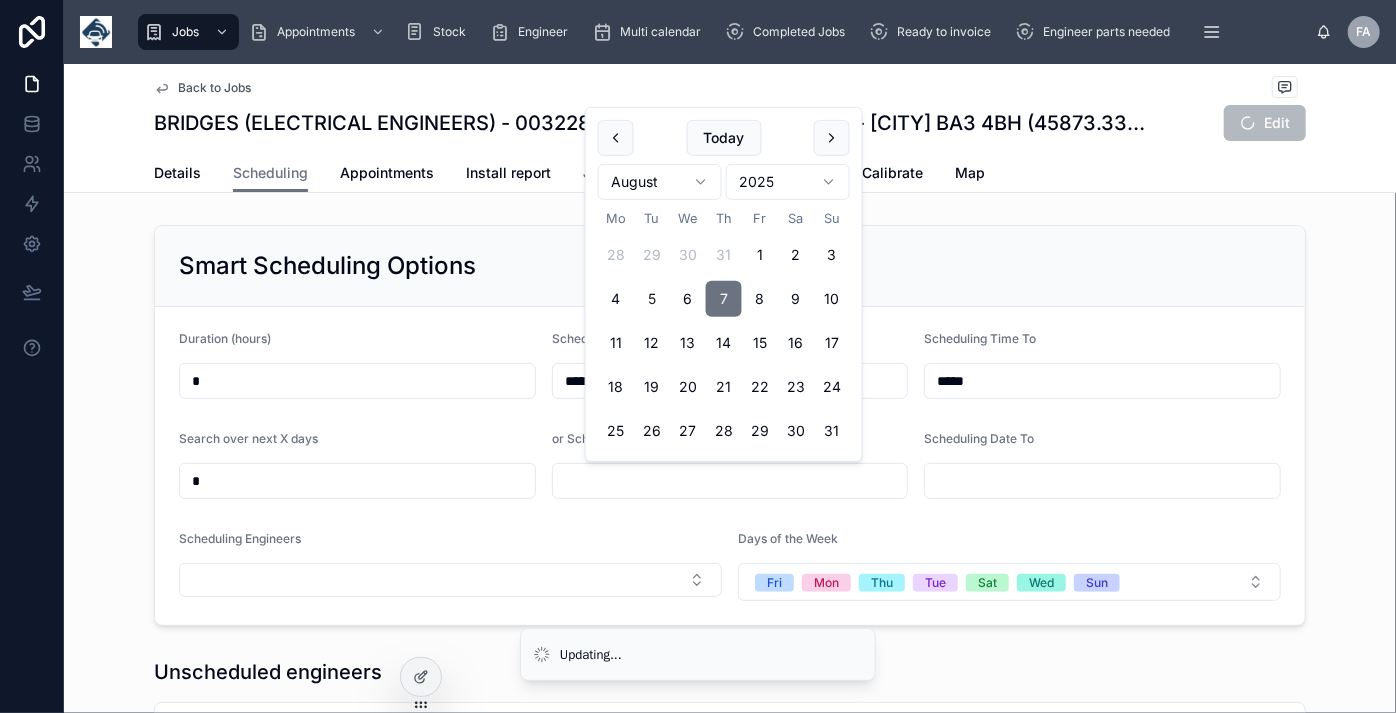 type on "**********" 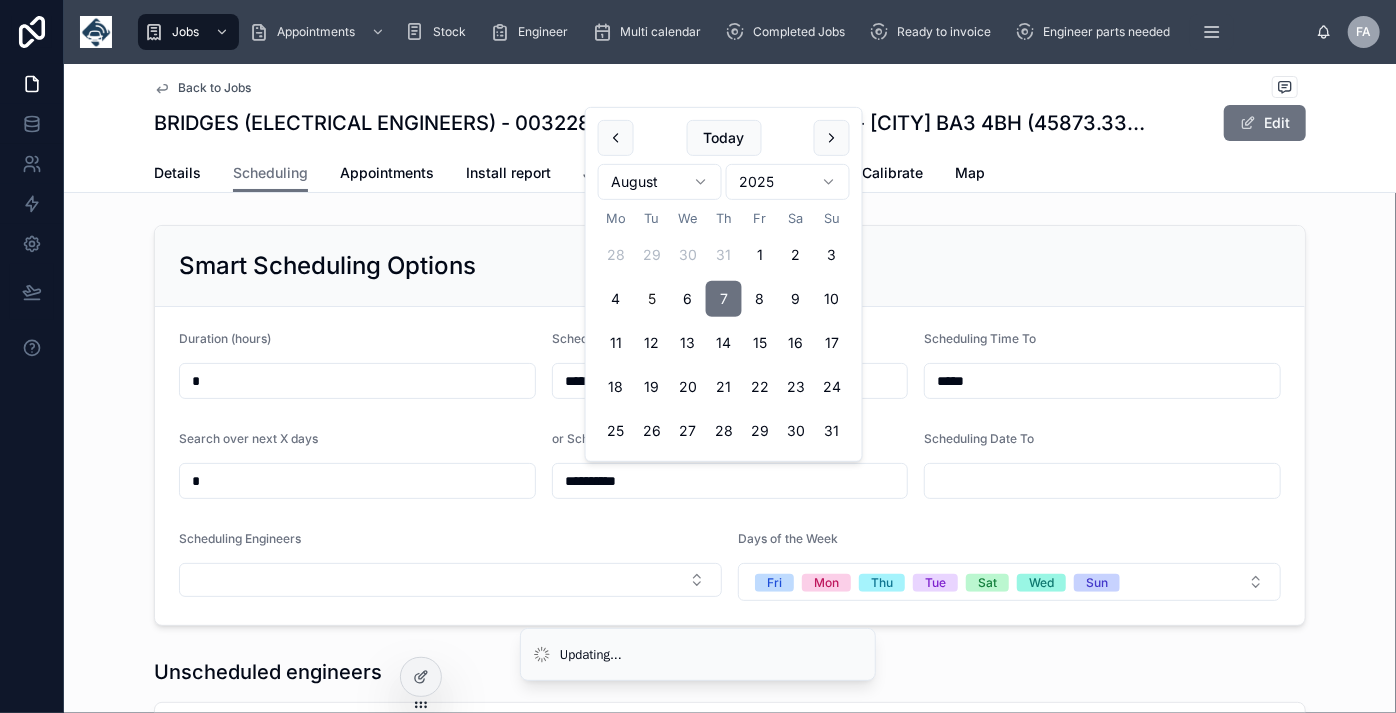 click at bounding box center (1102, 481) 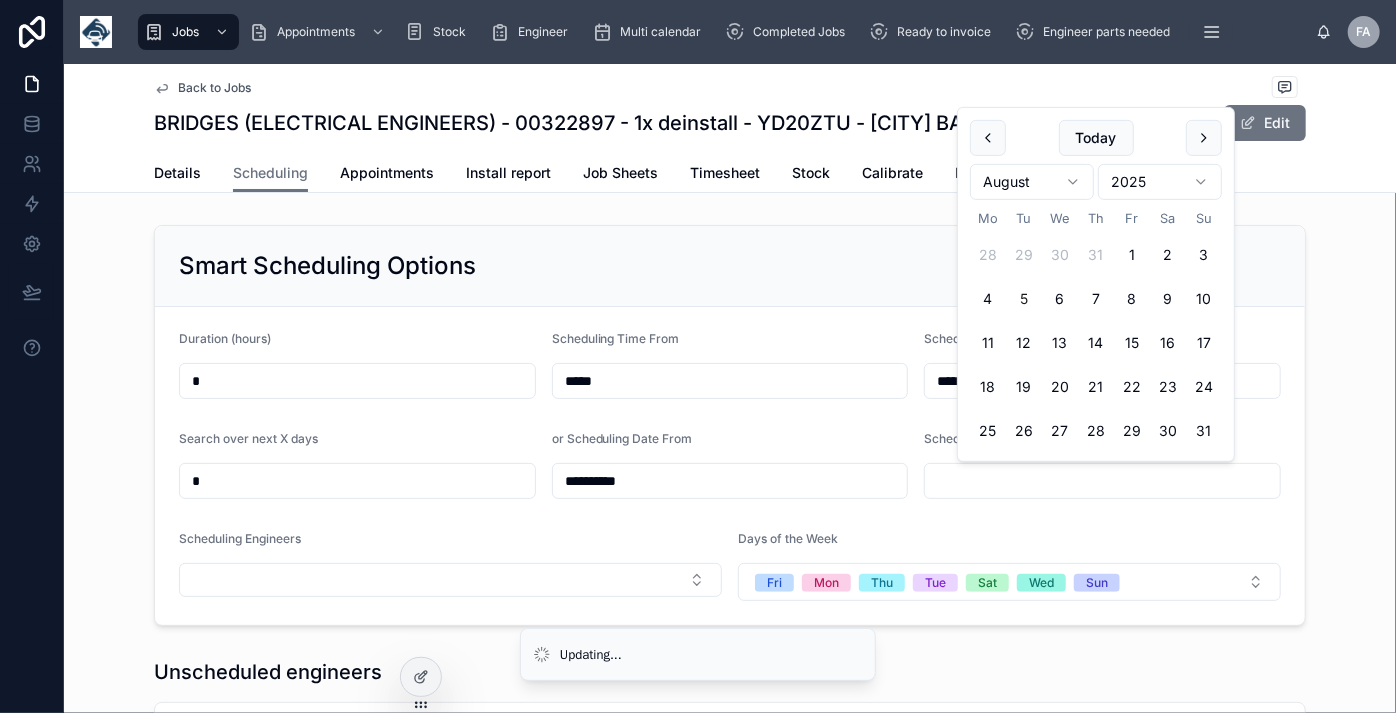 click on "7" at bounding box center [1096, 299] 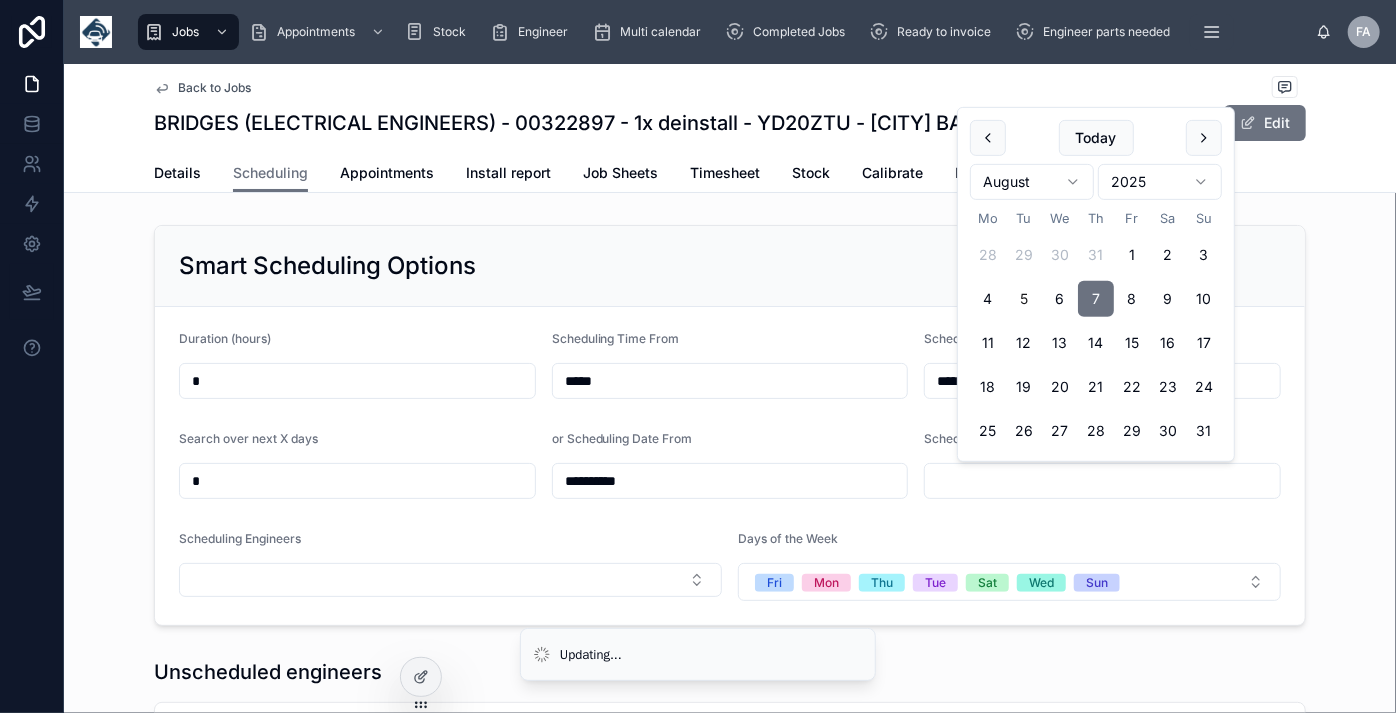 type on "**********" 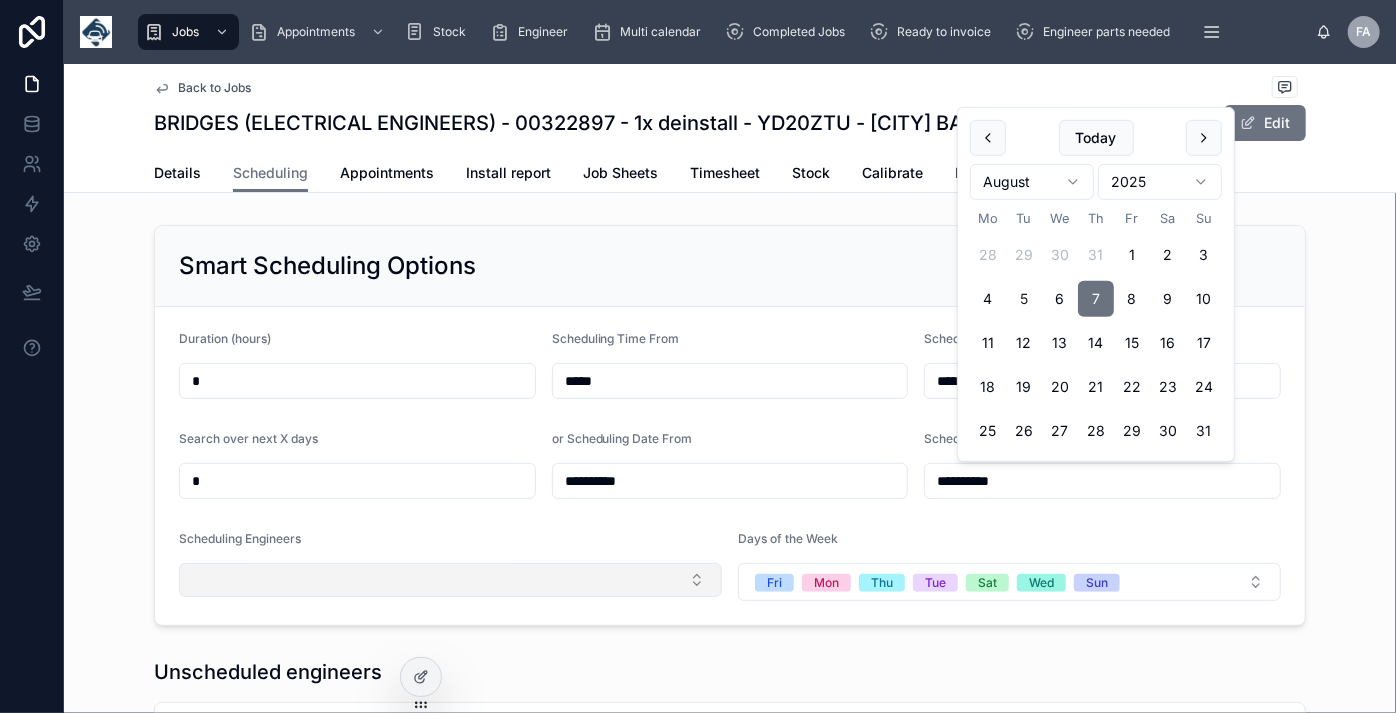 click at bounding box center [450, 580] 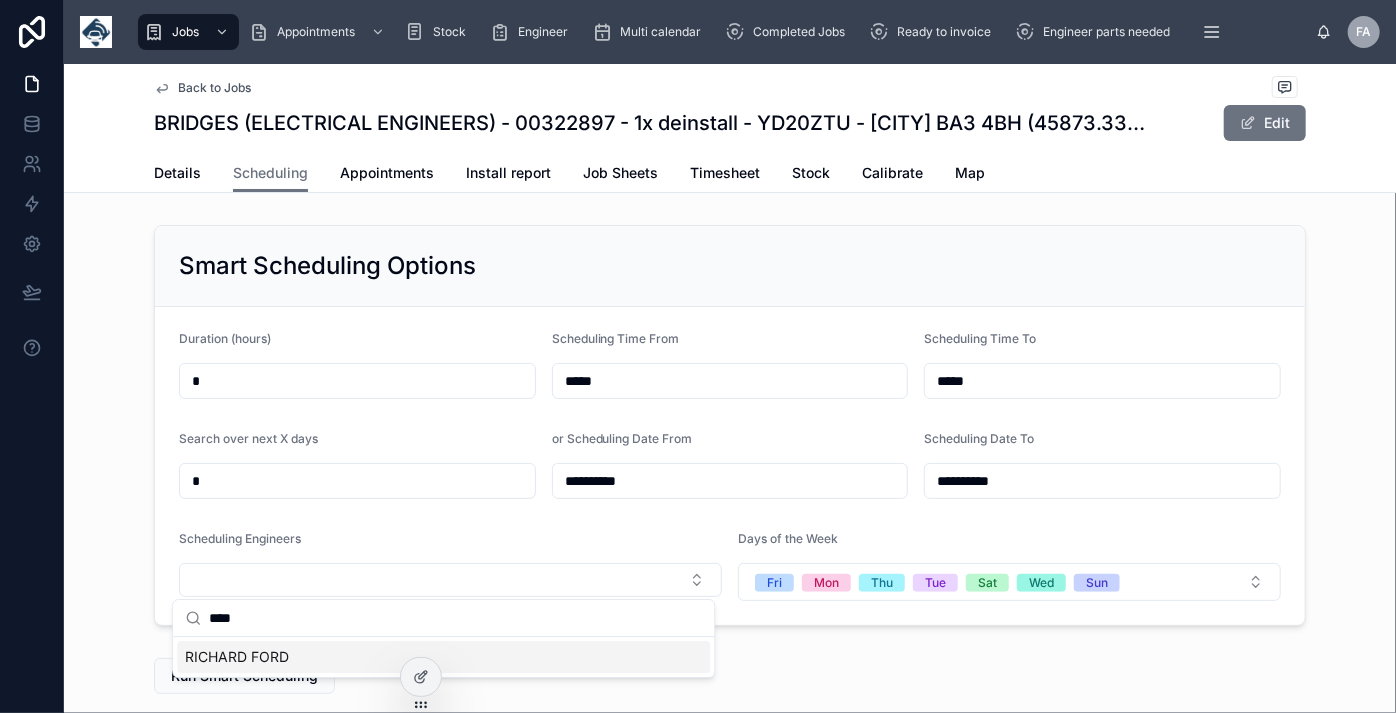type on "****" 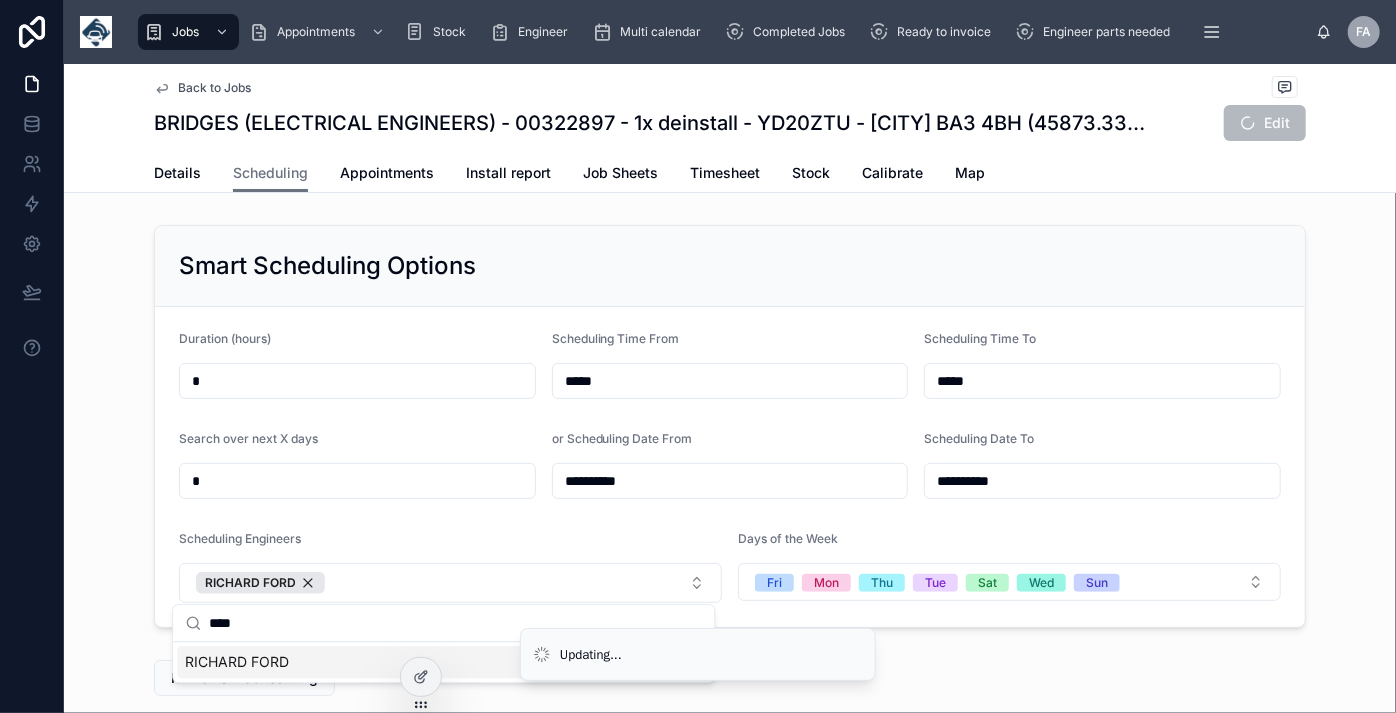 click on "Run Smart Scheduling" at bounding box center (730, 678) 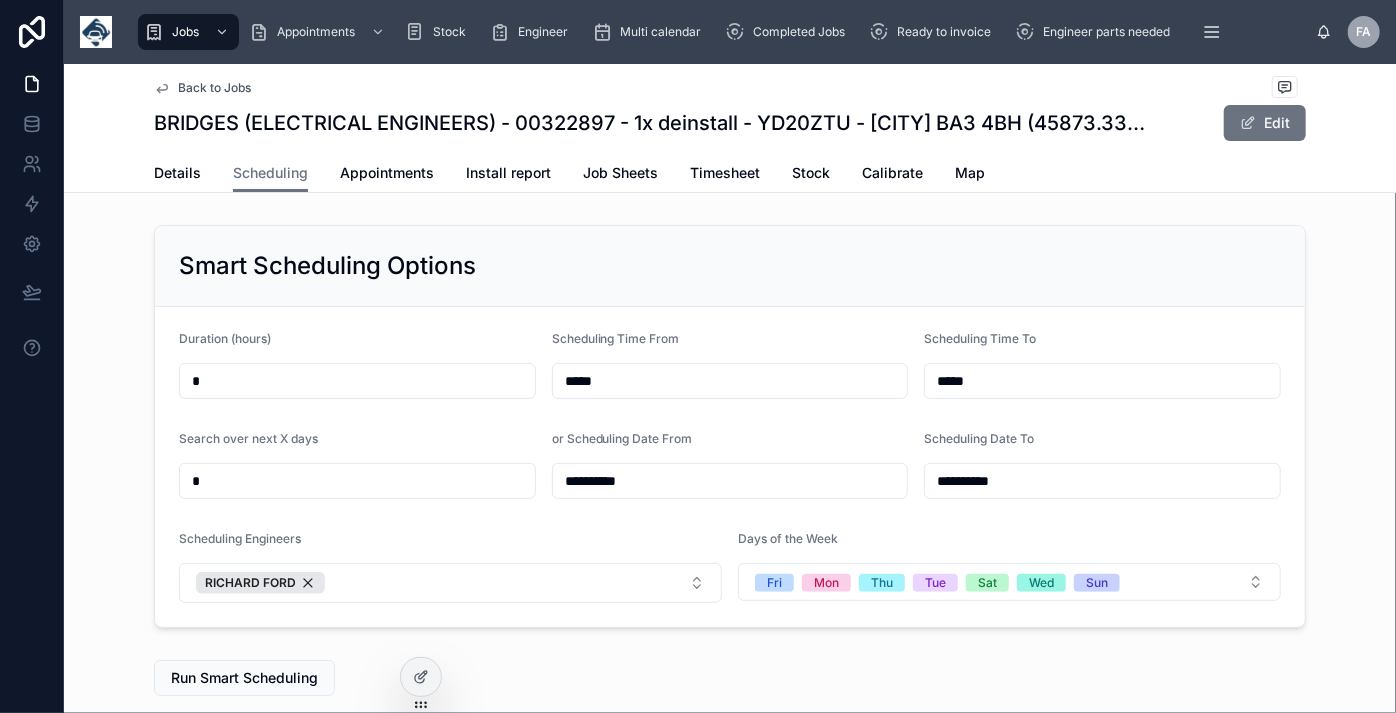 drag, startPoint x: 269, startPoint y: 680, endPoint x: 704, endPoint y: 656, distance: 435.66156 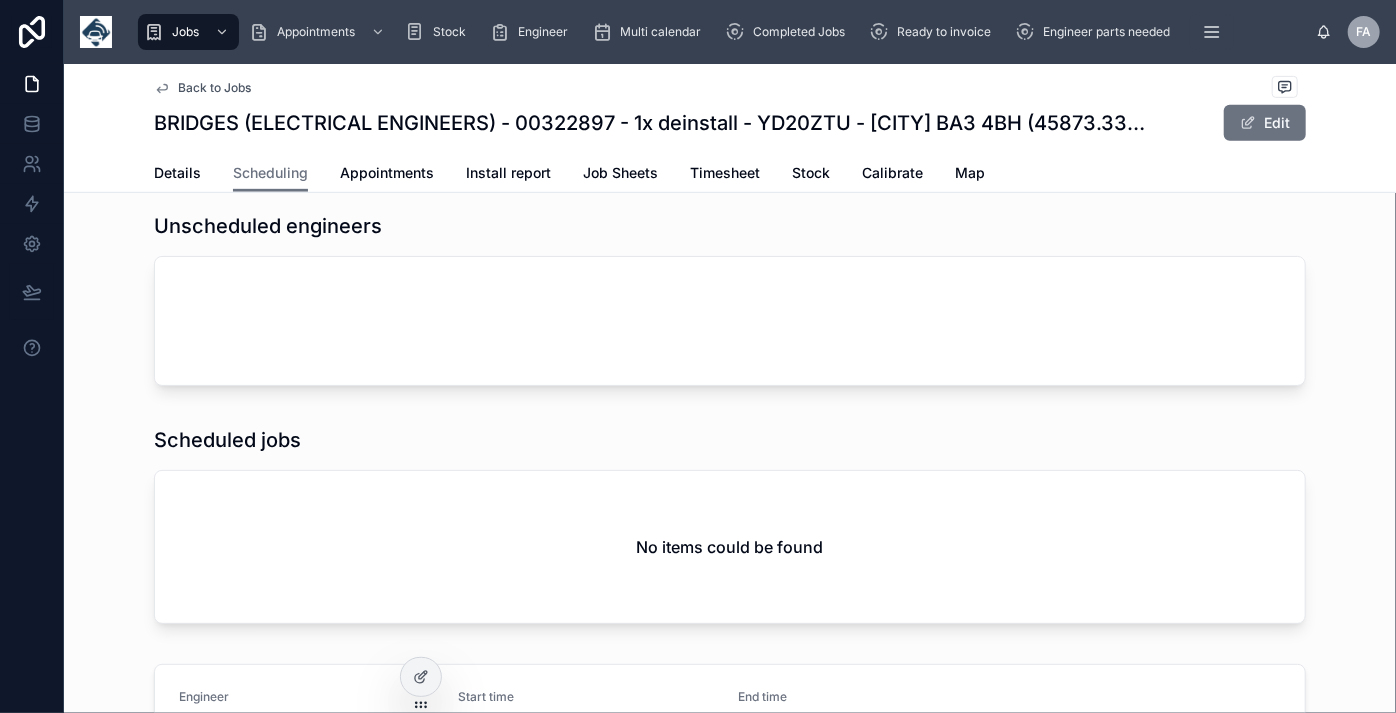 scroll, scrollTop: 545, scrollLeft: 0, axis: vertical 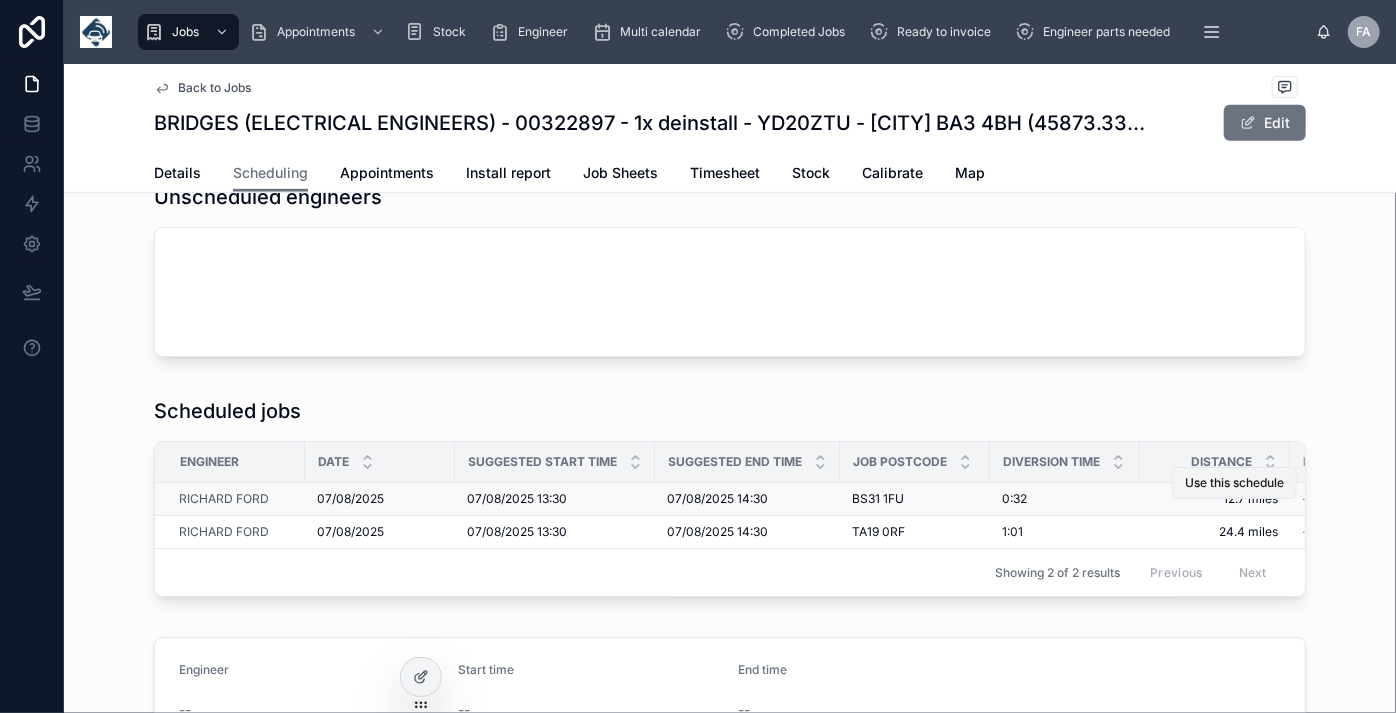 click on "Use this schedule" at bounding box center [1234, 483] 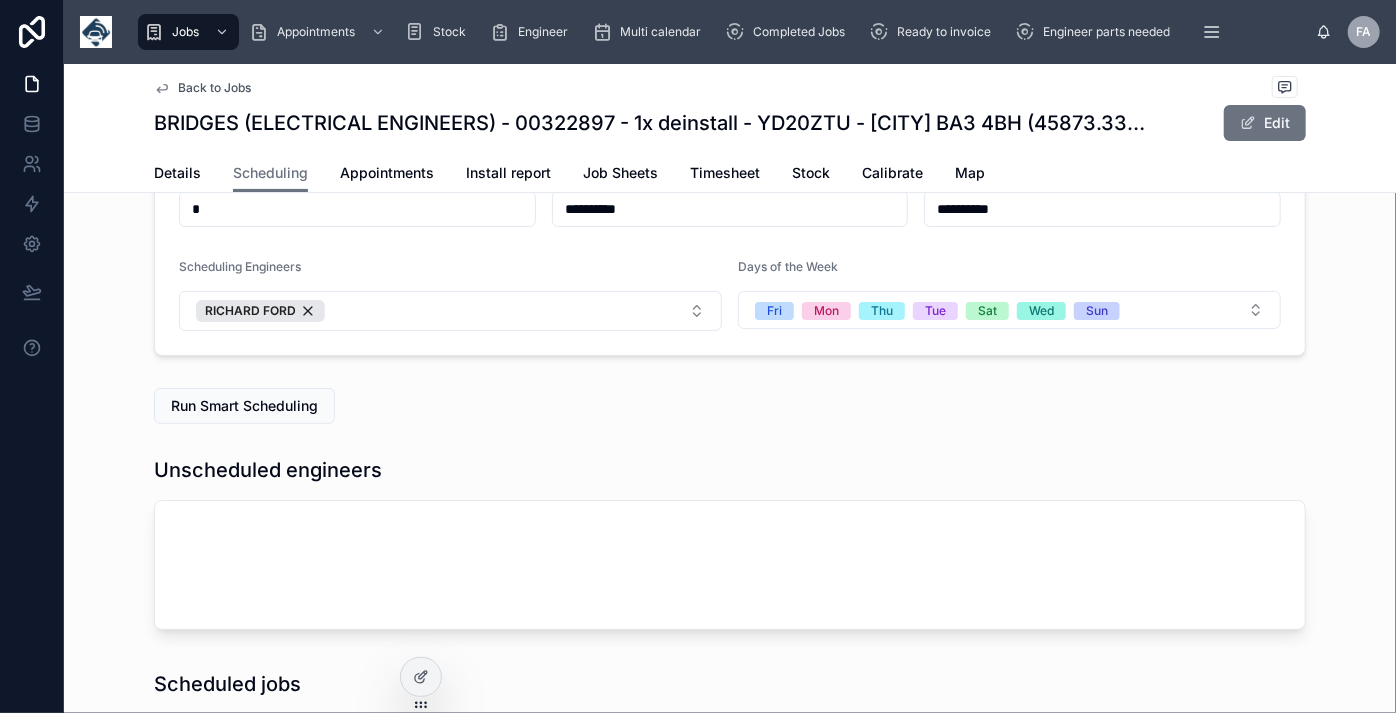 scroll, scrollTop: 0, scrollLeft: 0, axis: both 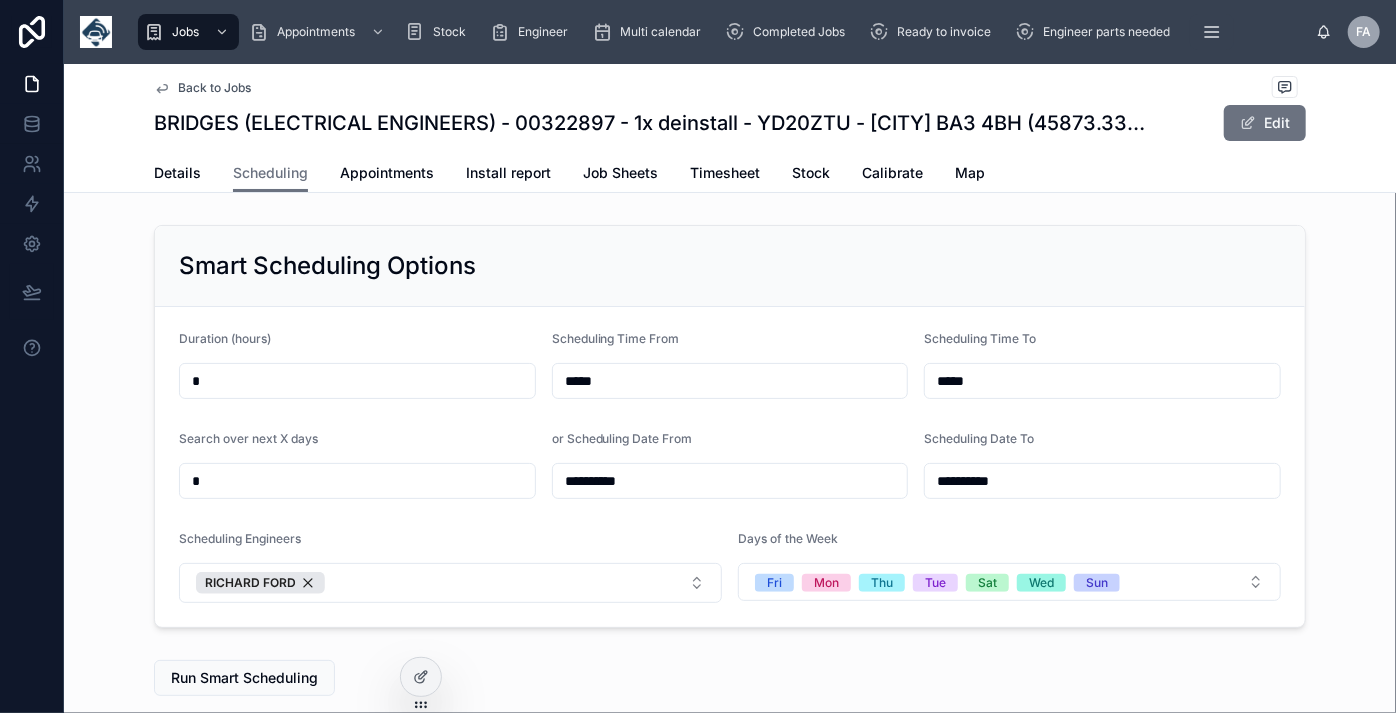 click on "BRIDGES (ELECTRICAL ENGINEERS) - 00322897 - 1x deinstall - YD20ZTU - [CITY] BA3 4BH (45873.339941701386) — Jobs | Fleet Comms Ltd" at bounding box center (655, 123) 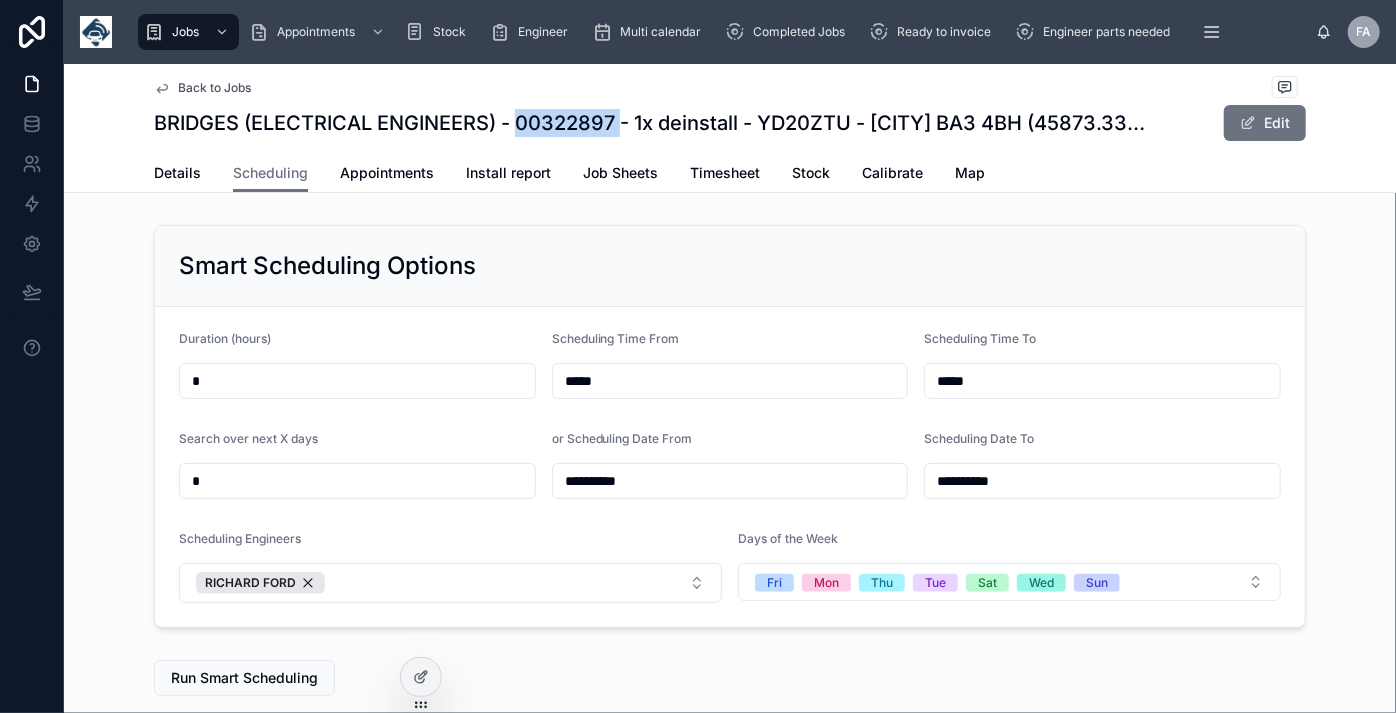 click on "BRIDGES (ELECTRICAL ENGINEERS) - 00322897 - 1x deinstall - YD20ZTU - [CITY] BA3 4BH (45873.339941701386) — Jobs | Fleet Comms Ltd" at bounding box center (655, 123) 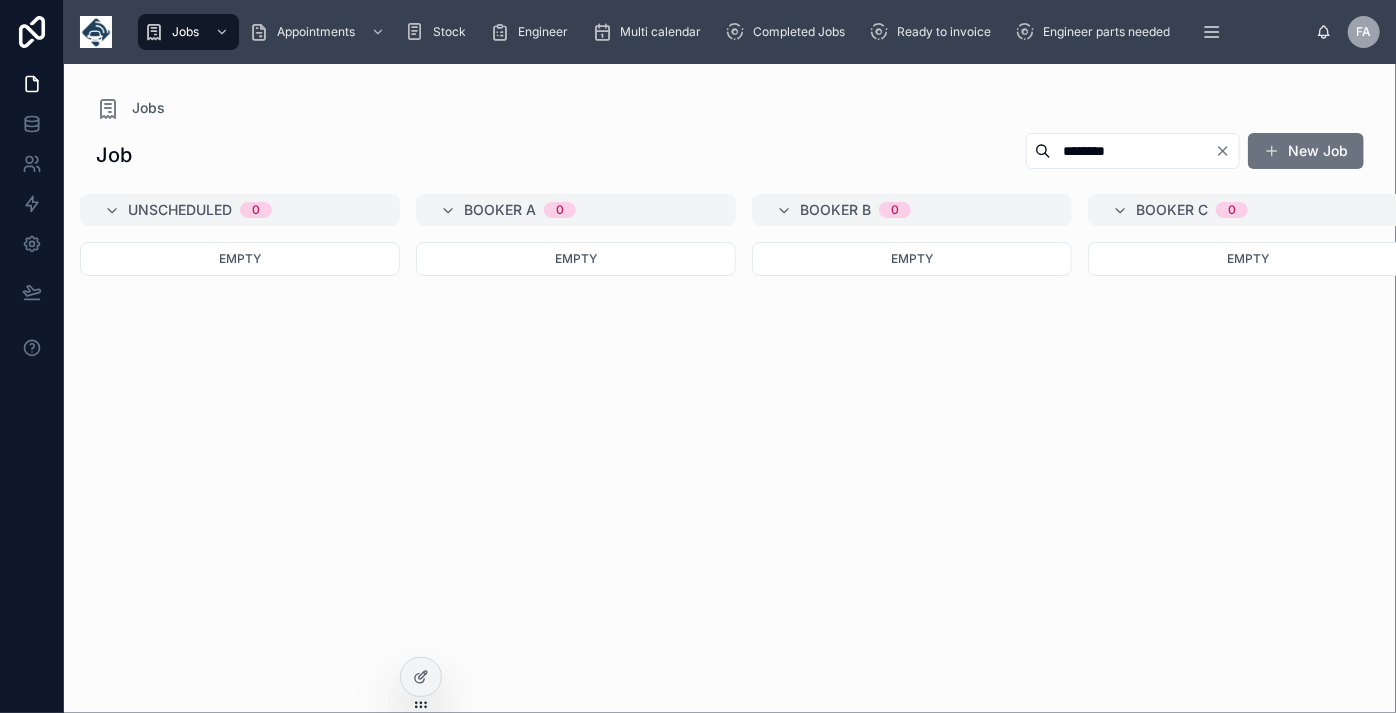 click 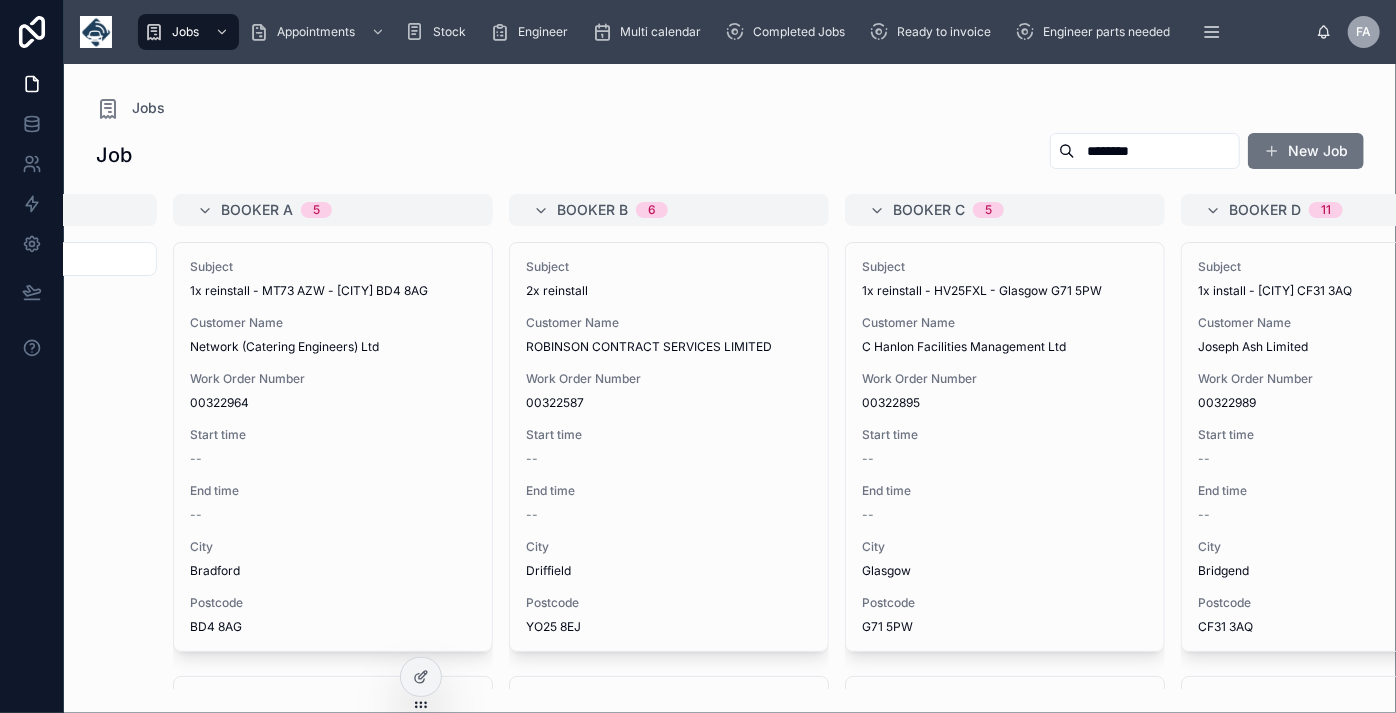 scroll, scrollTop: 0, scrollLeft: 0, axis: both 